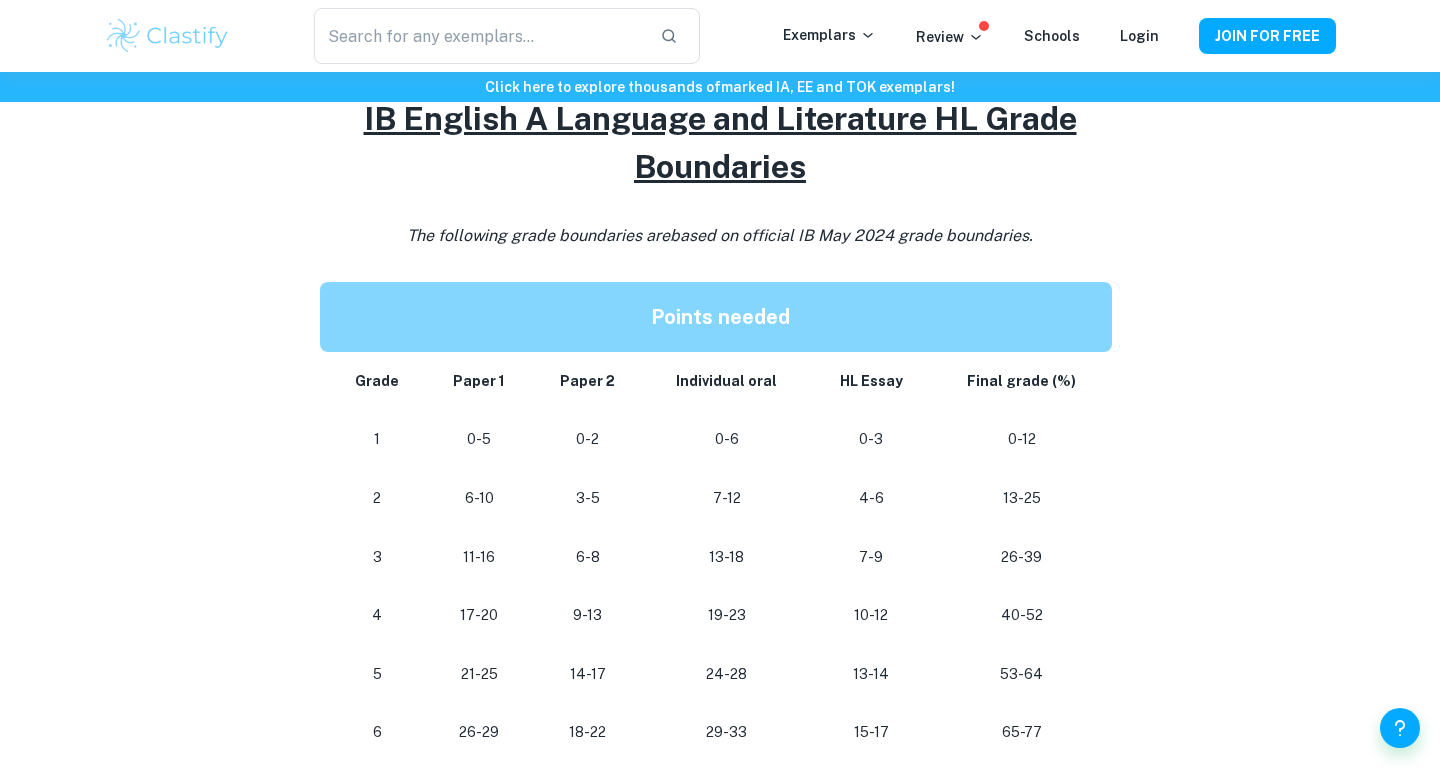 scroll, scrollTop: 1011, scrollLeft: 0, axis: vertical 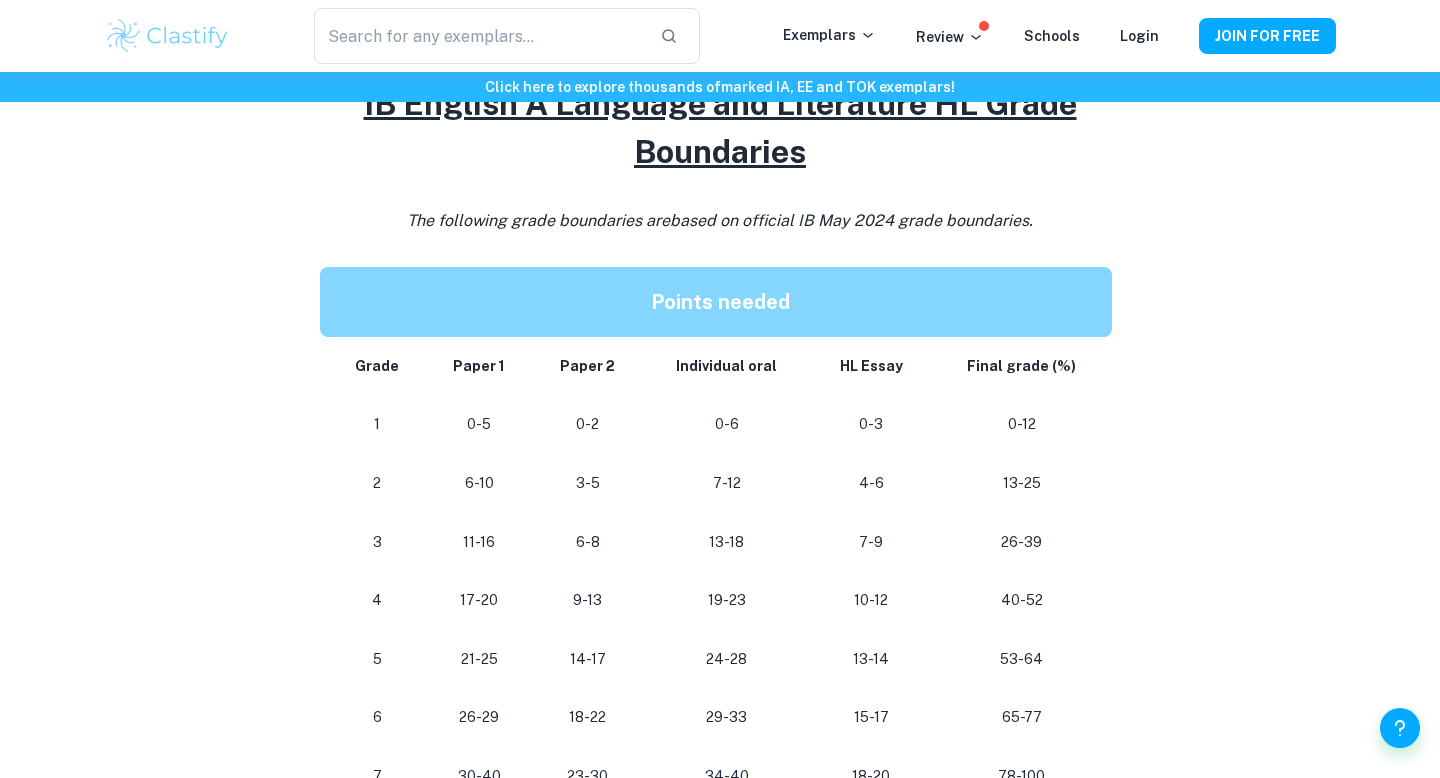click on "3-5" at bounding box center (588, 483) 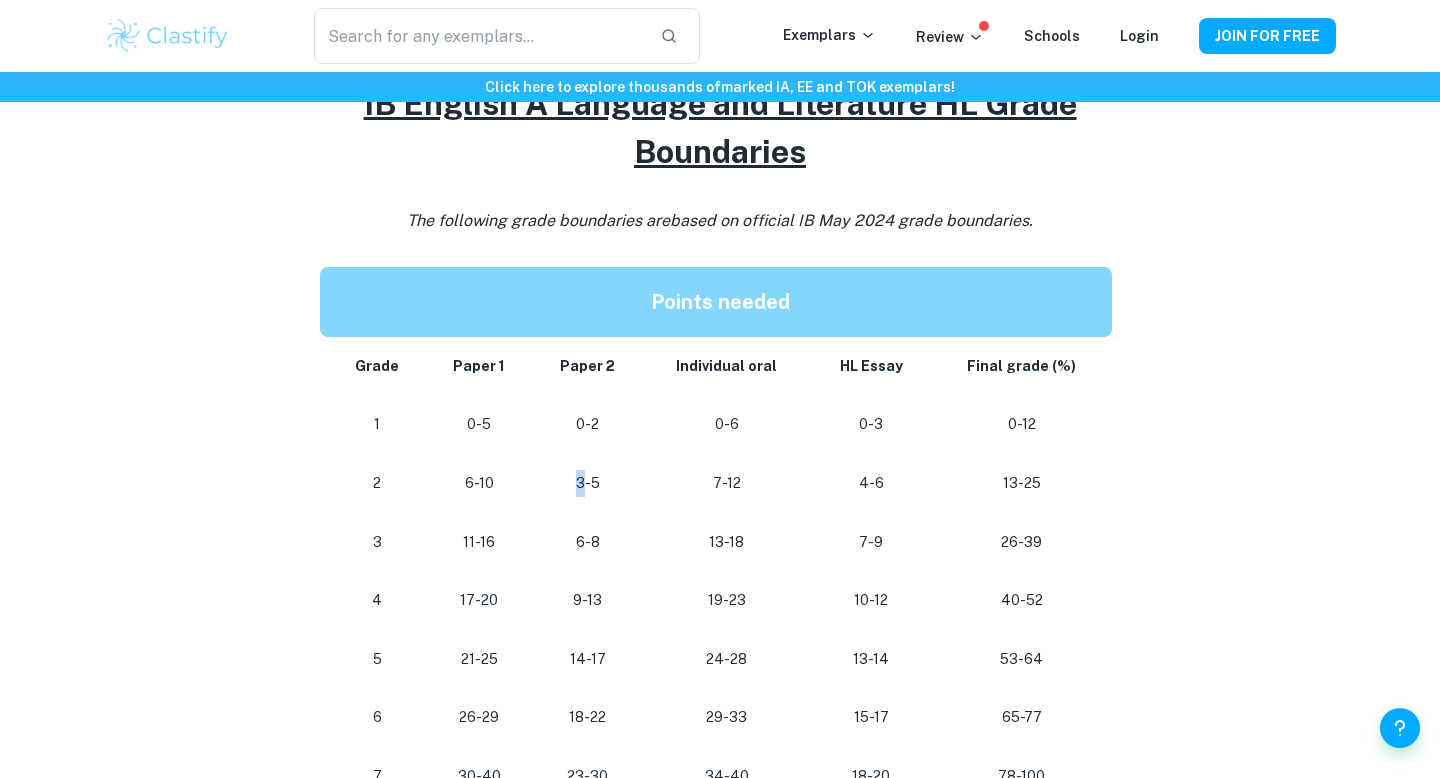 click on "3-5" at bounding box center [588, 483] 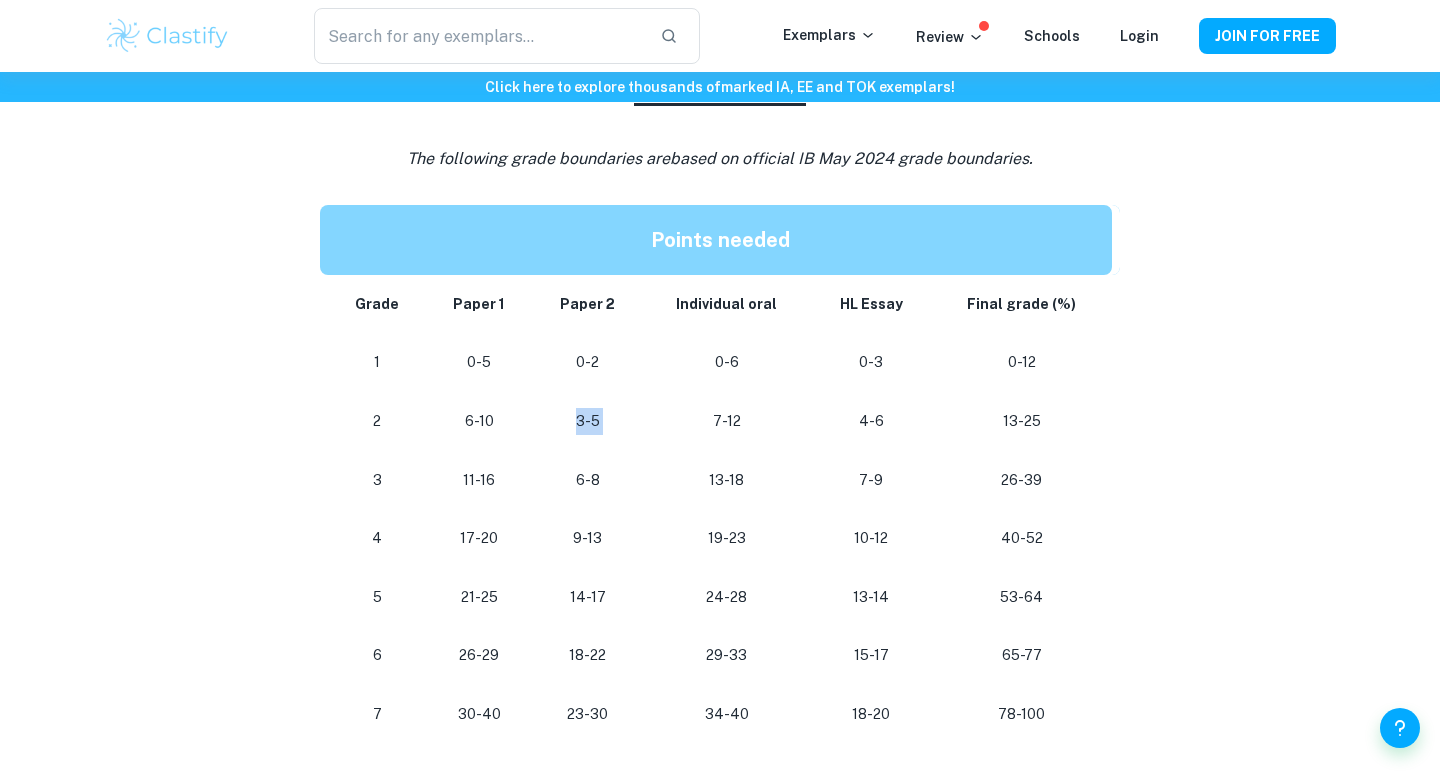 scroll, scrollTop: 1136, scrollLeft: 0, axis: vertical 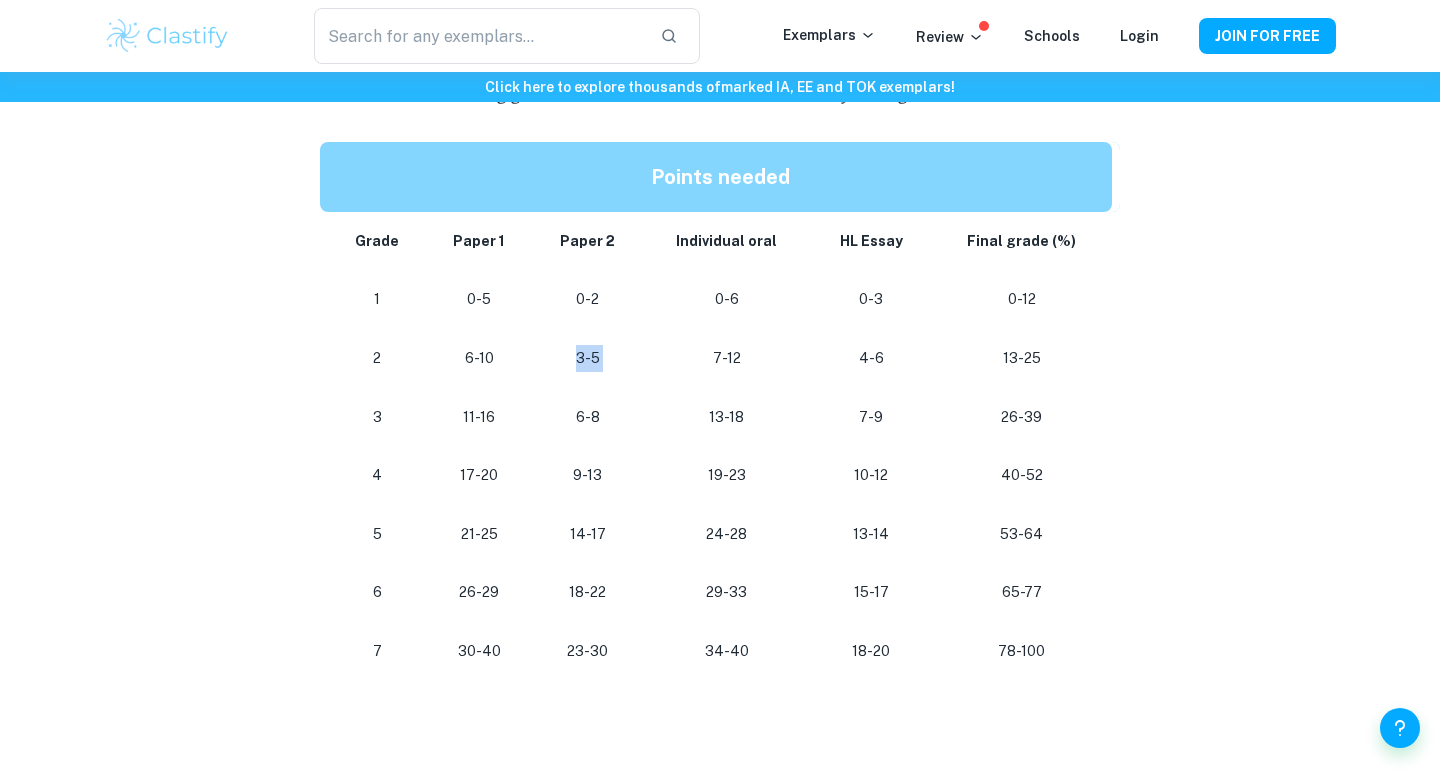 click on "9-13" at bounding box center (588, 475) 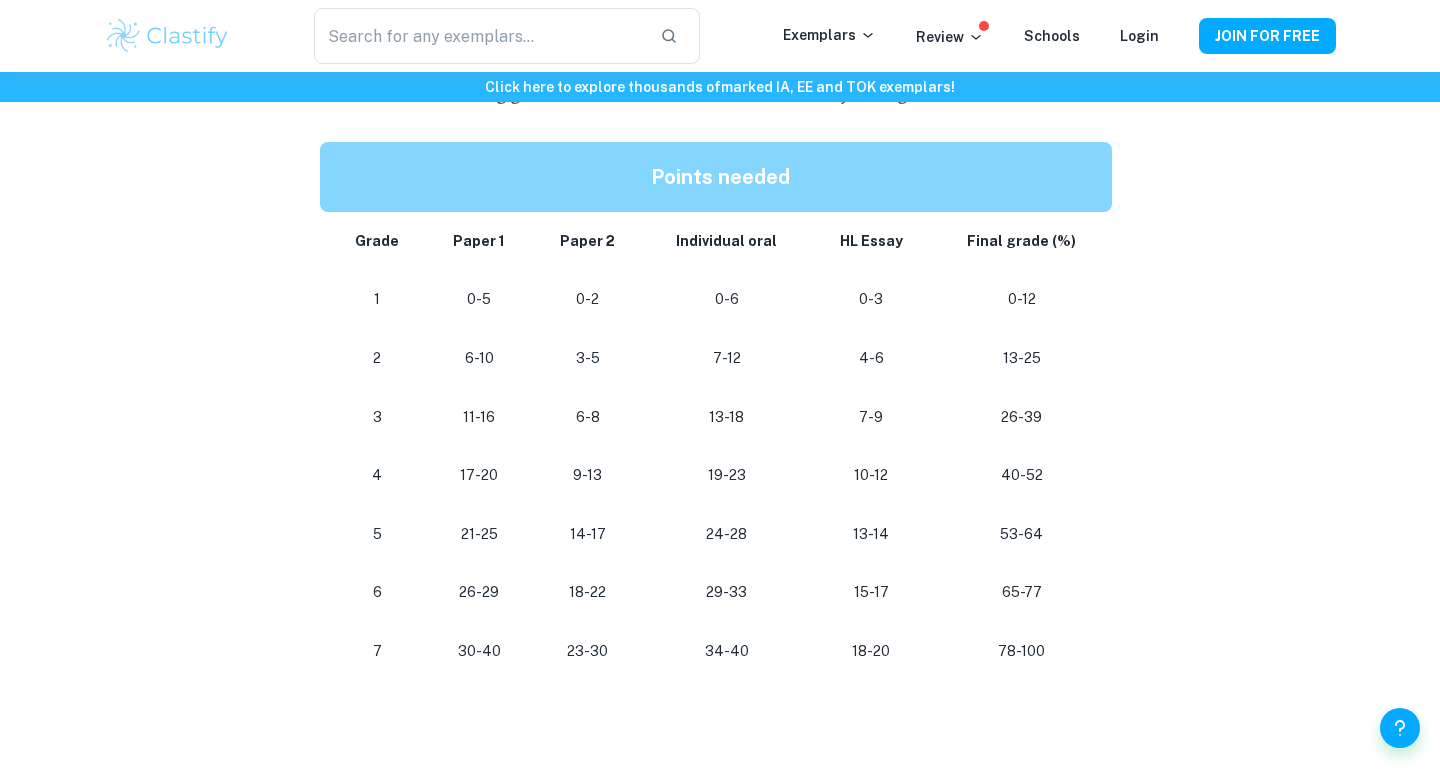 click on "9-13" at bounding box center (588, 475) 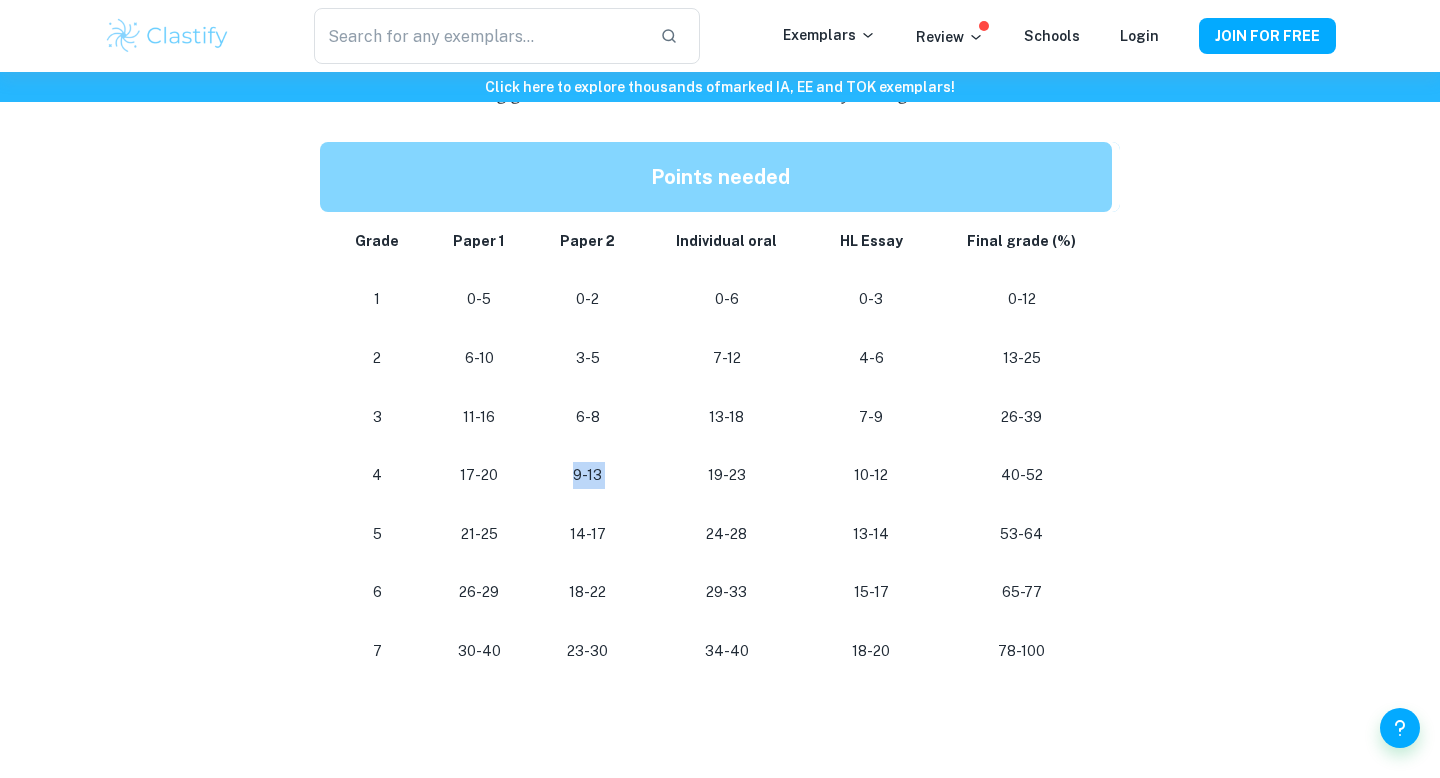 click on "6-8" at bounding box center [588, 417] 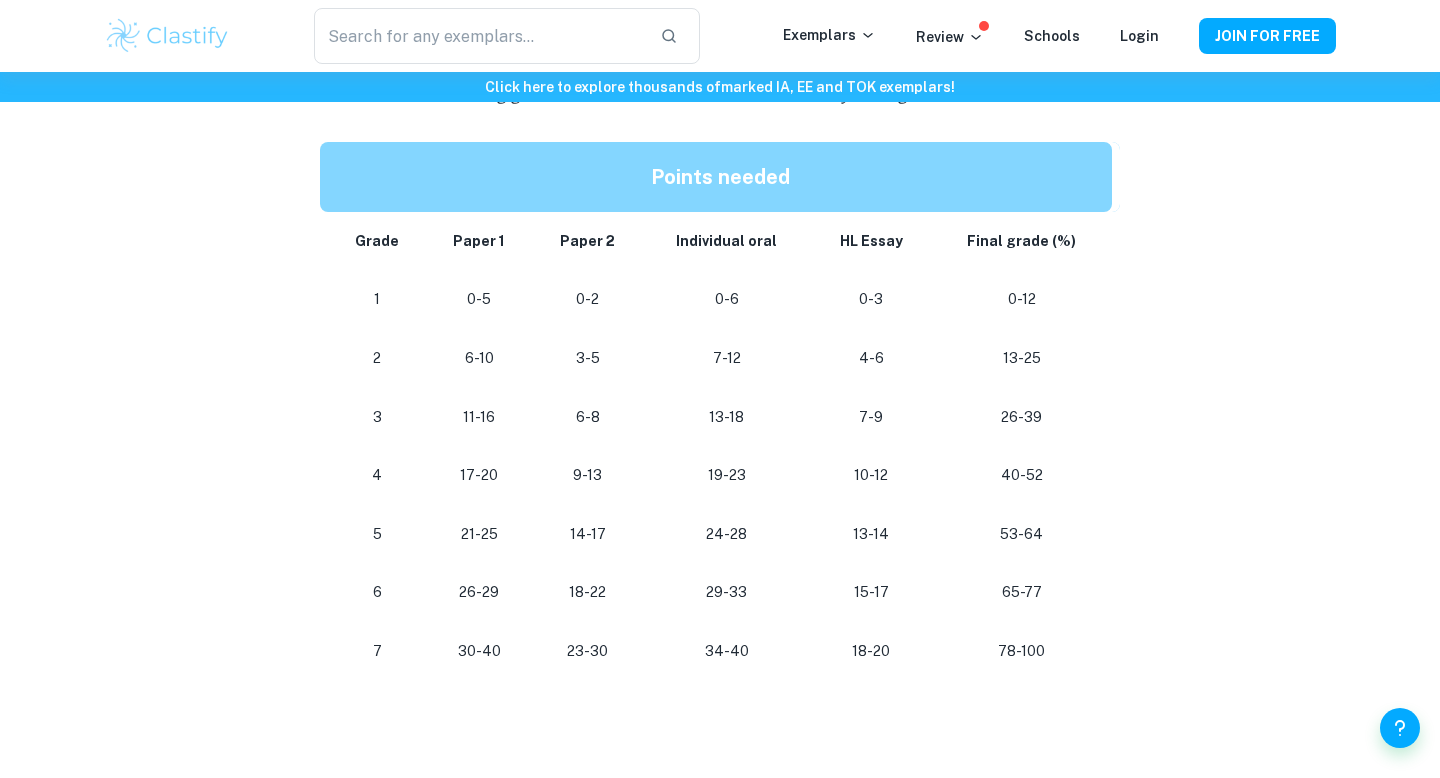 click on "6-8" at bounding box center [588, 417] 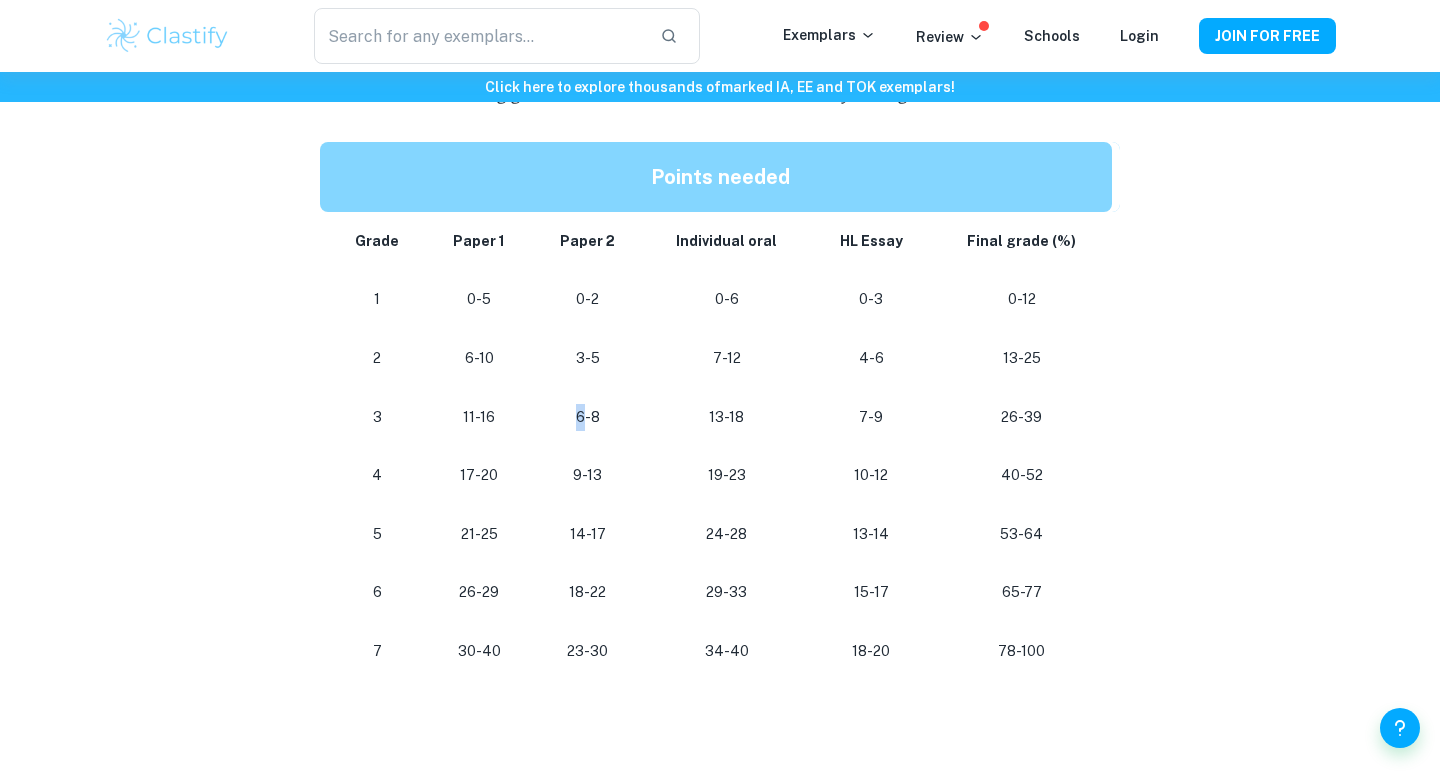 click on "6-8" at bounding box center [588, 417] 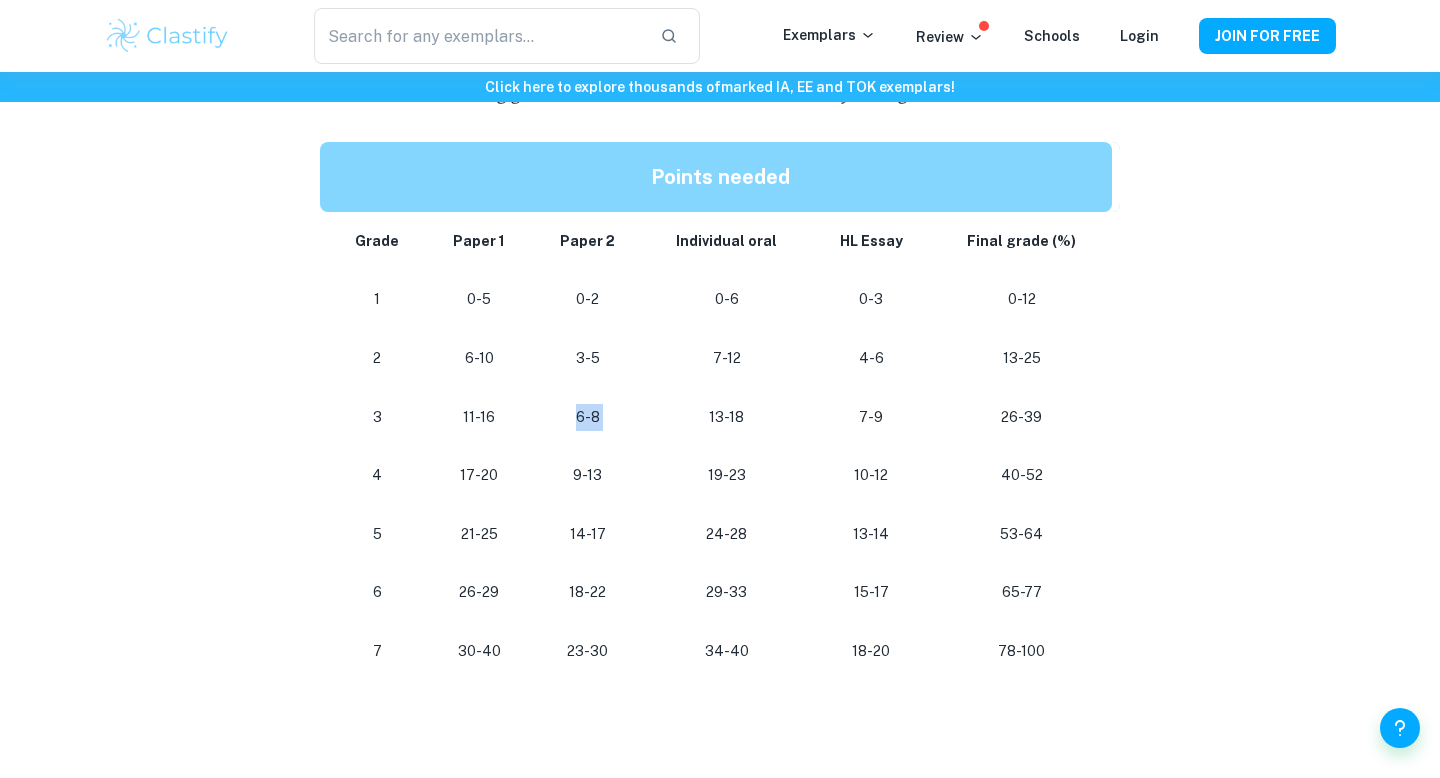 click on "9-13" at bounding box center [588, 475] 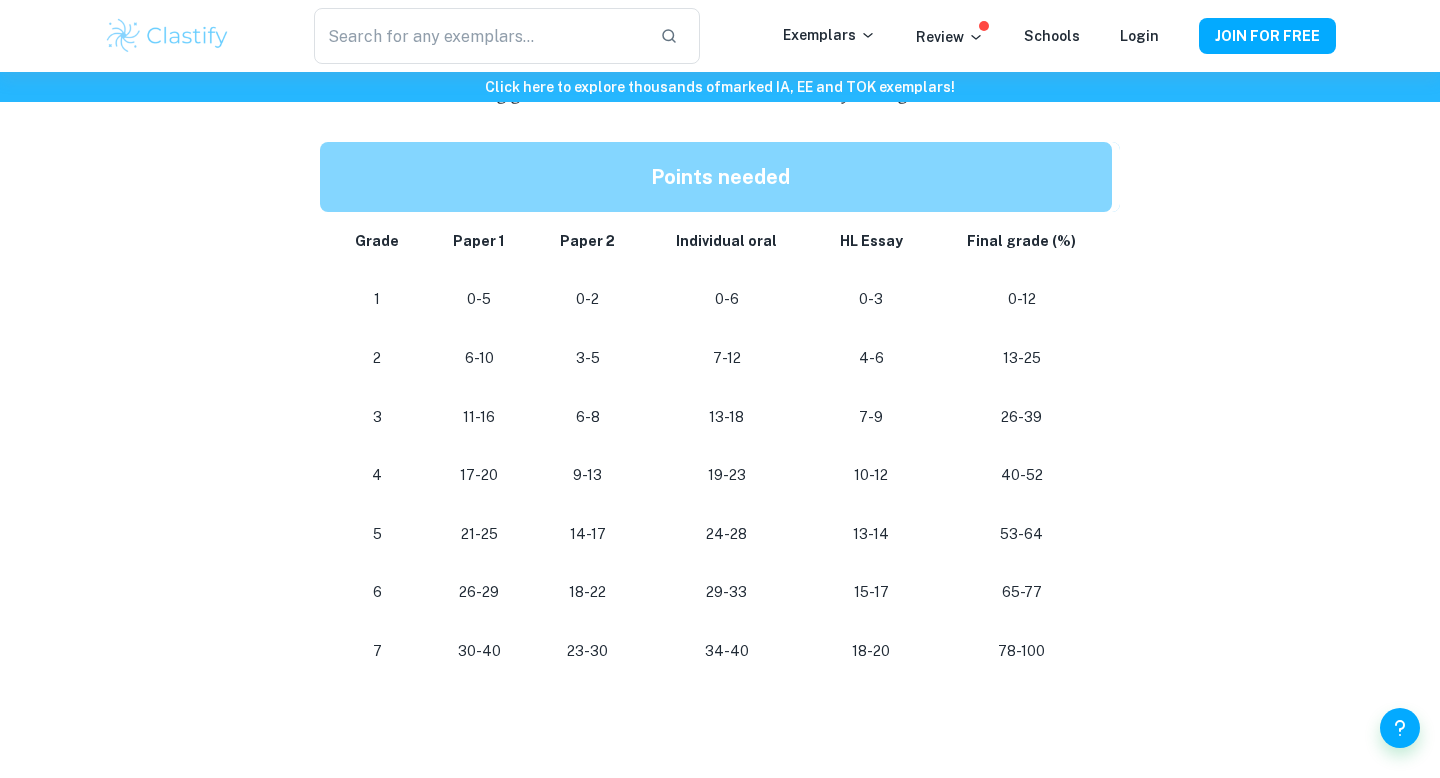 click on "9-13" at bounding box center [588, 475] 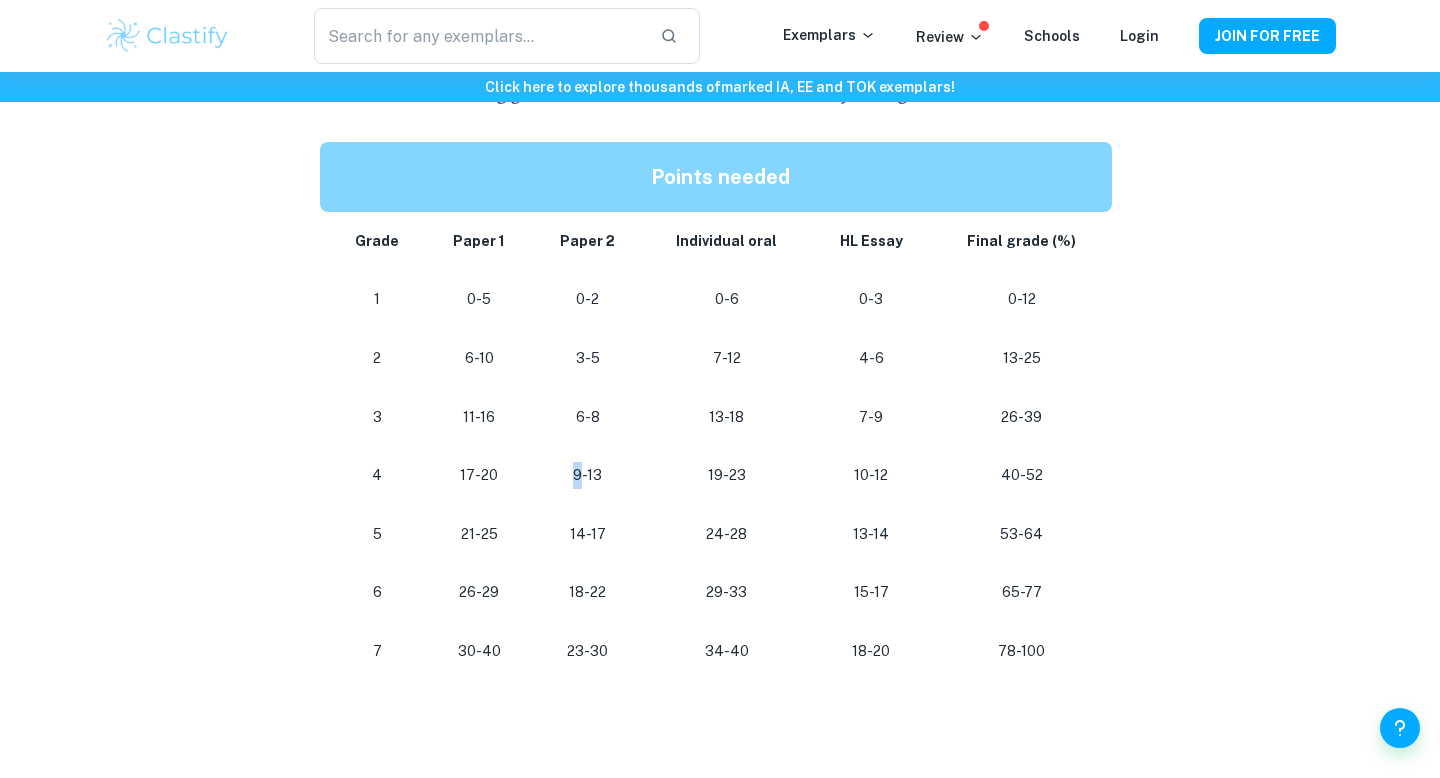 click on "9-13" at bounding box center [588, 475] 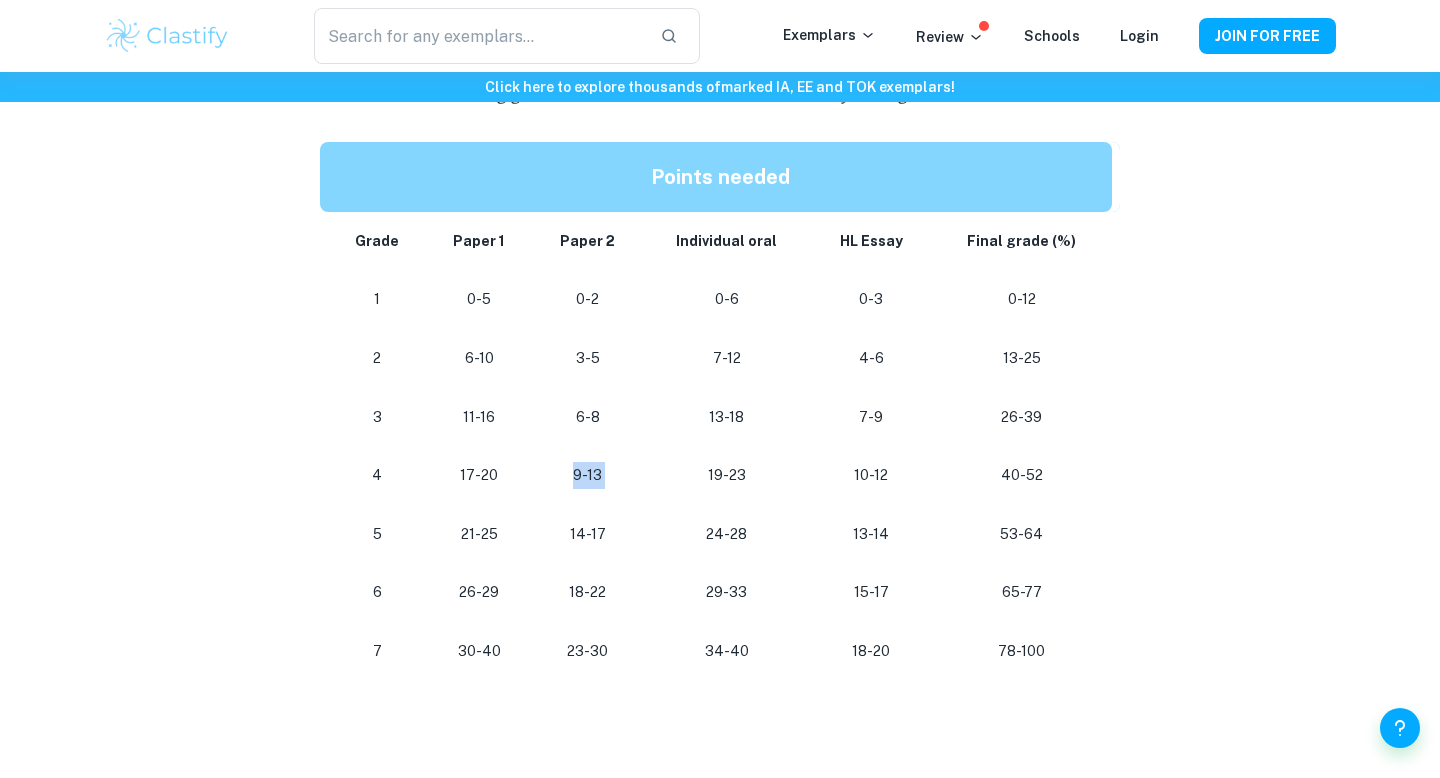 click on "9-13" at bounding box center (588, 475) 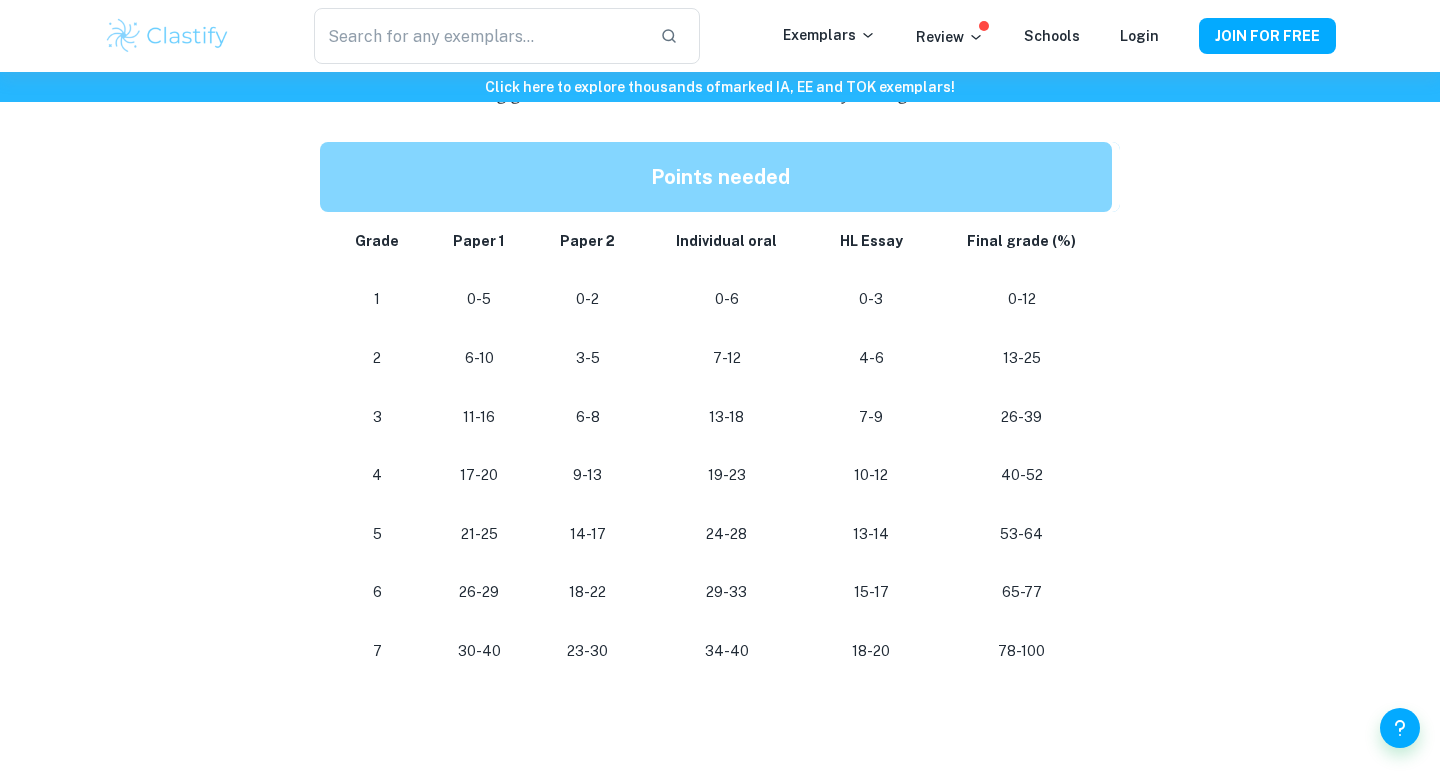 click on "9-13" at bounding box center [588, 475] 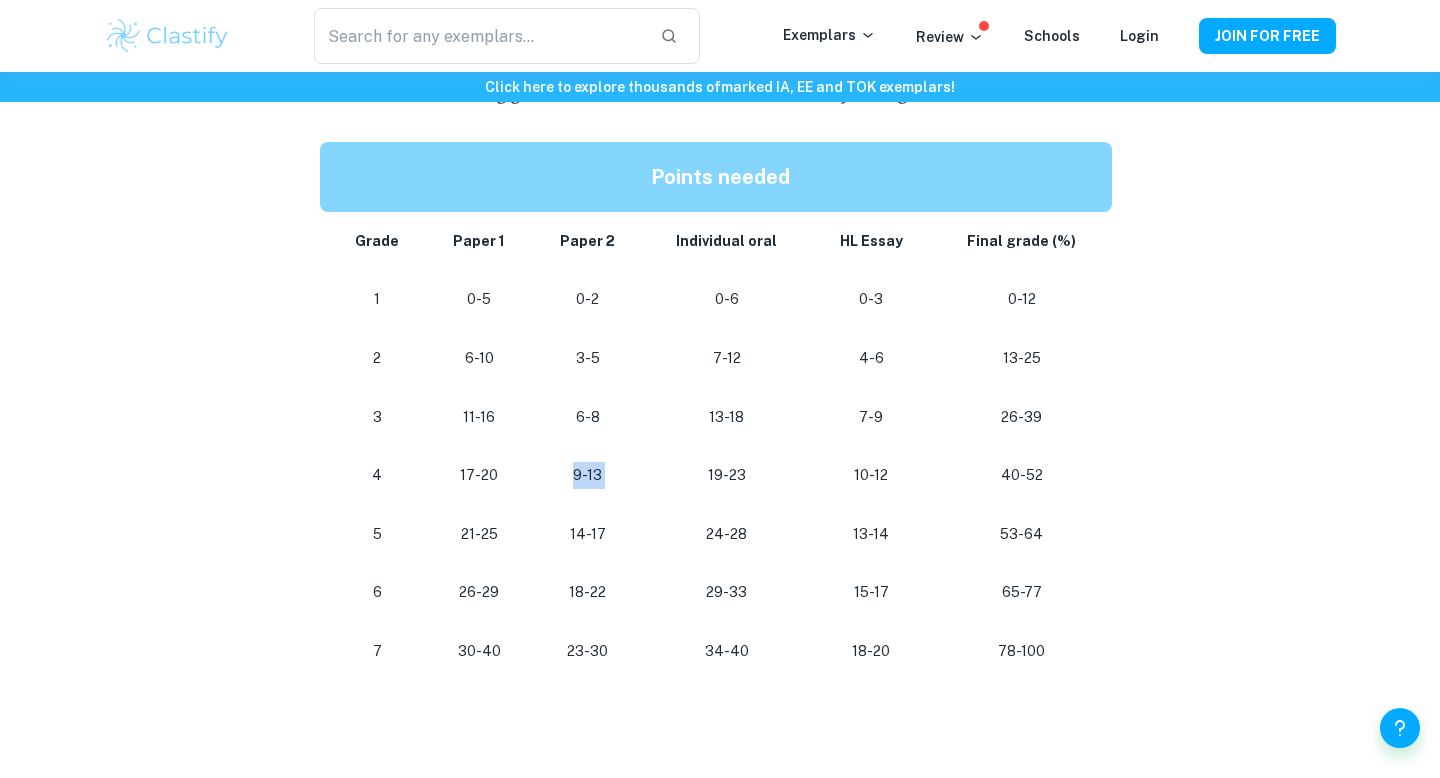 click on "18-22" at bounding box center [588, 592] 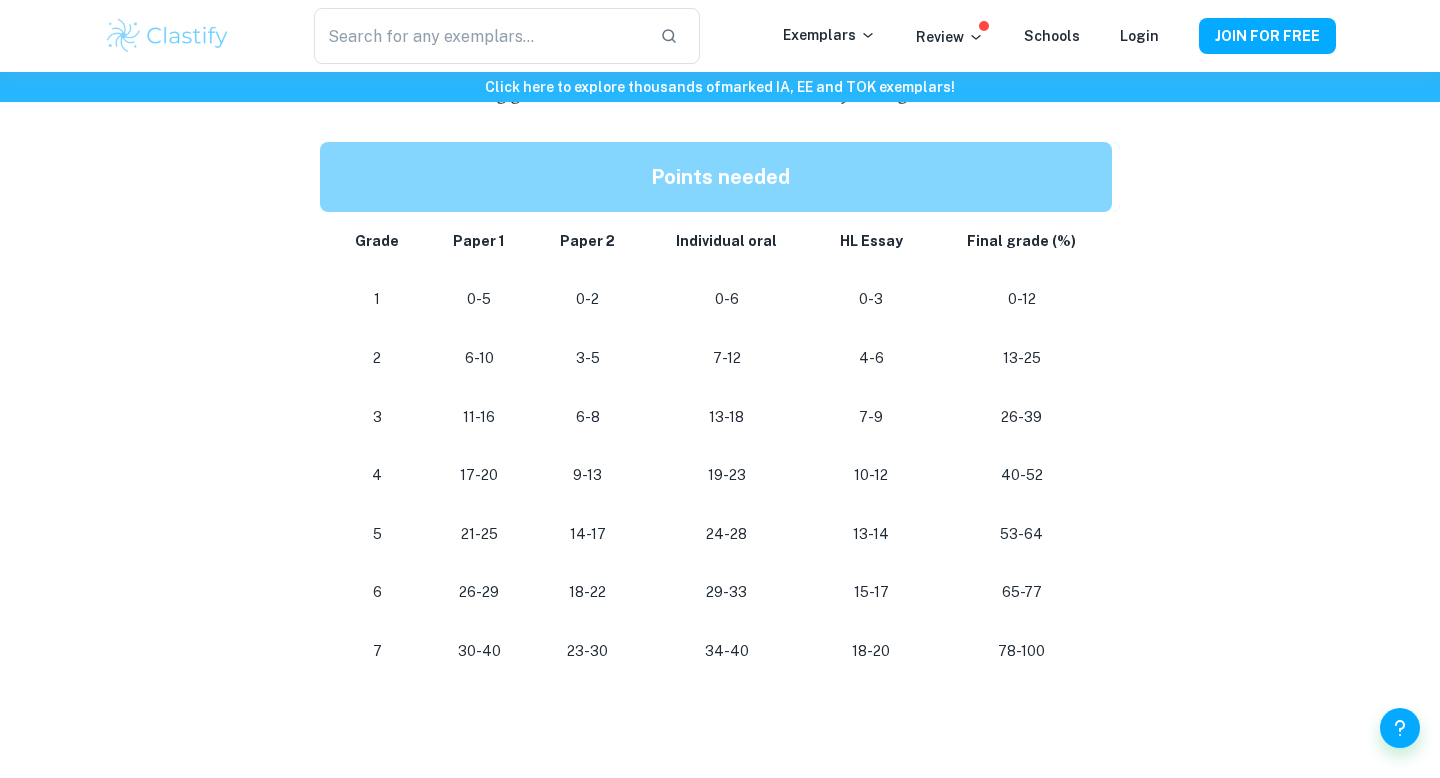 click on "18-22" at bounding box center [588, 592] 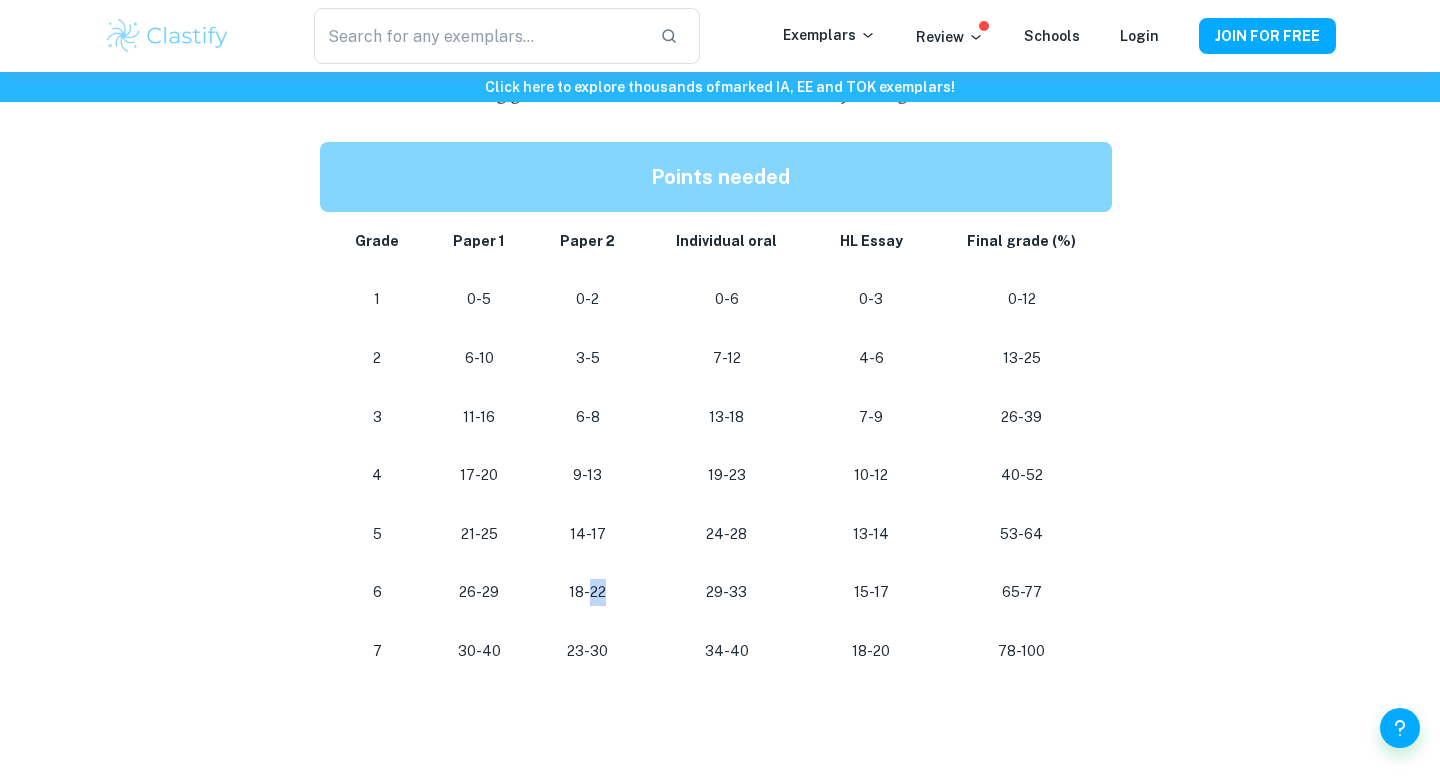 click on "18-22" at bounding box center (588, 592) 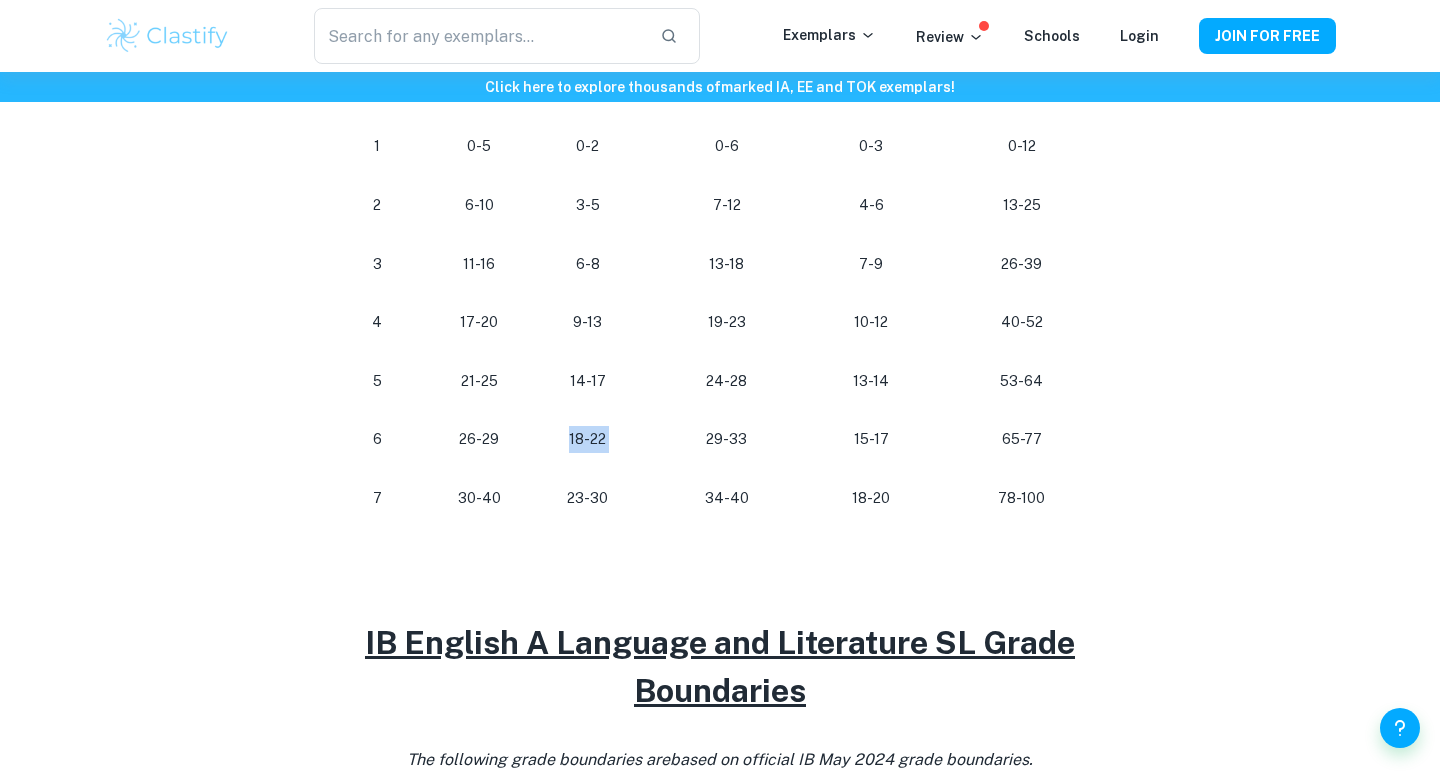 click at bounding box center (720, 573) 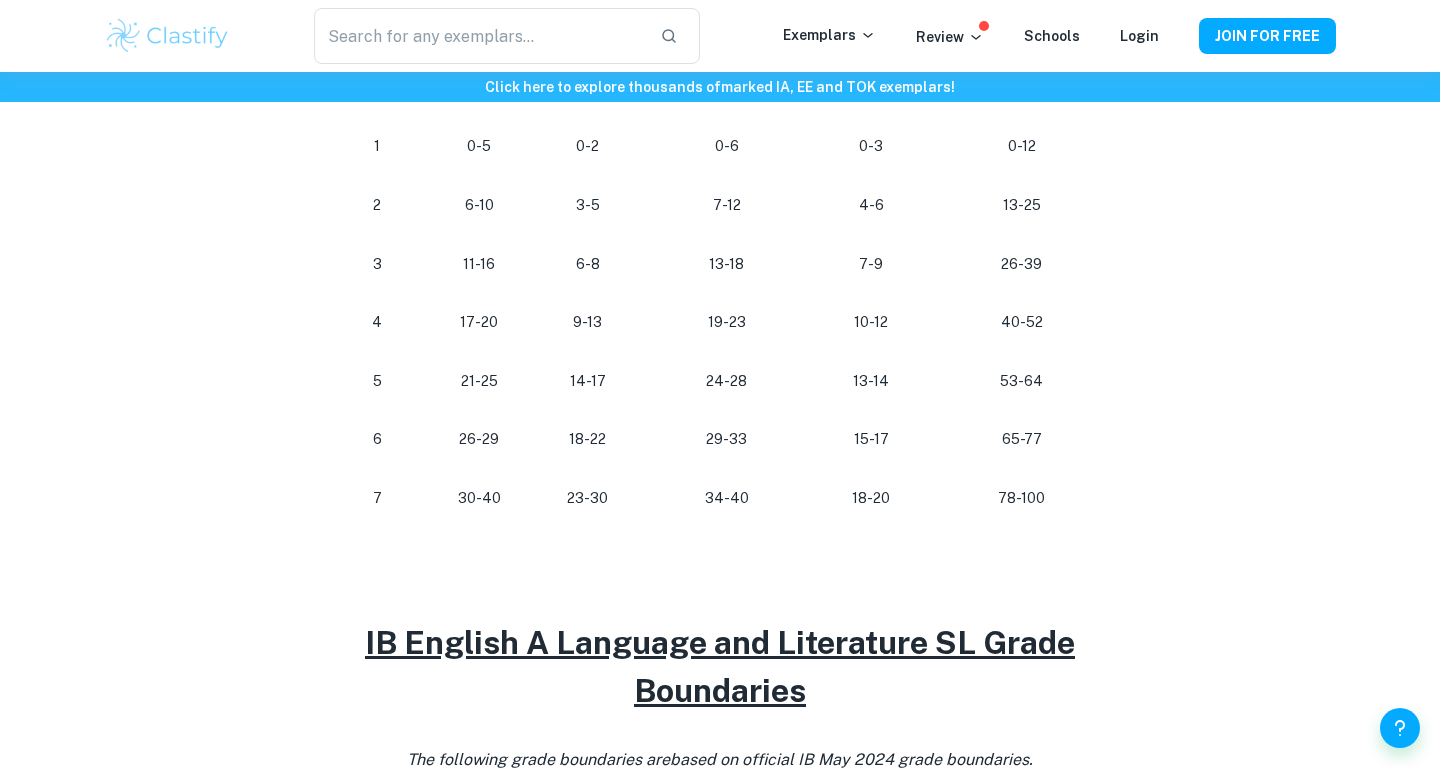 scroll, scrollTop: 1225, scrollLeft: 0, axis: vertical 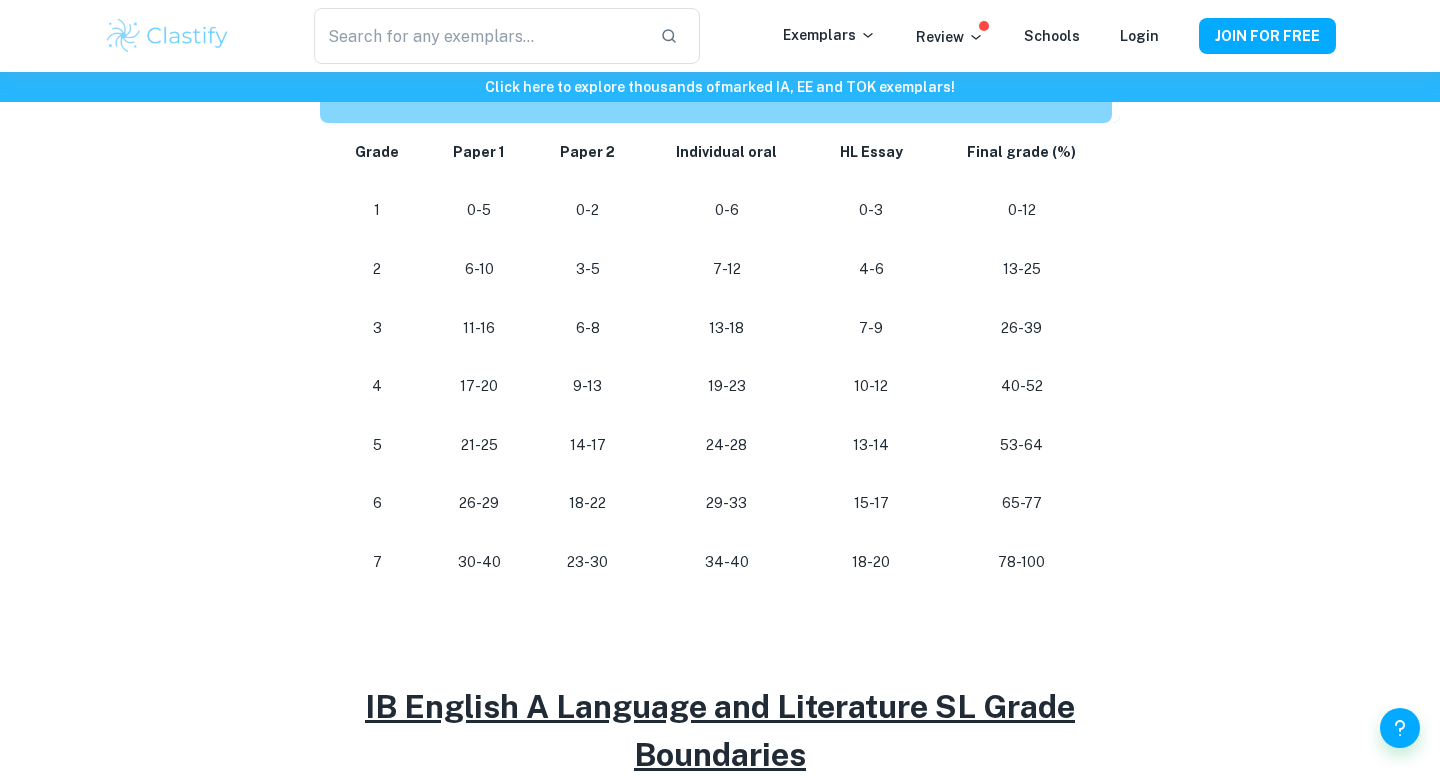 click on "23-30" at bounding box center [588, 562] 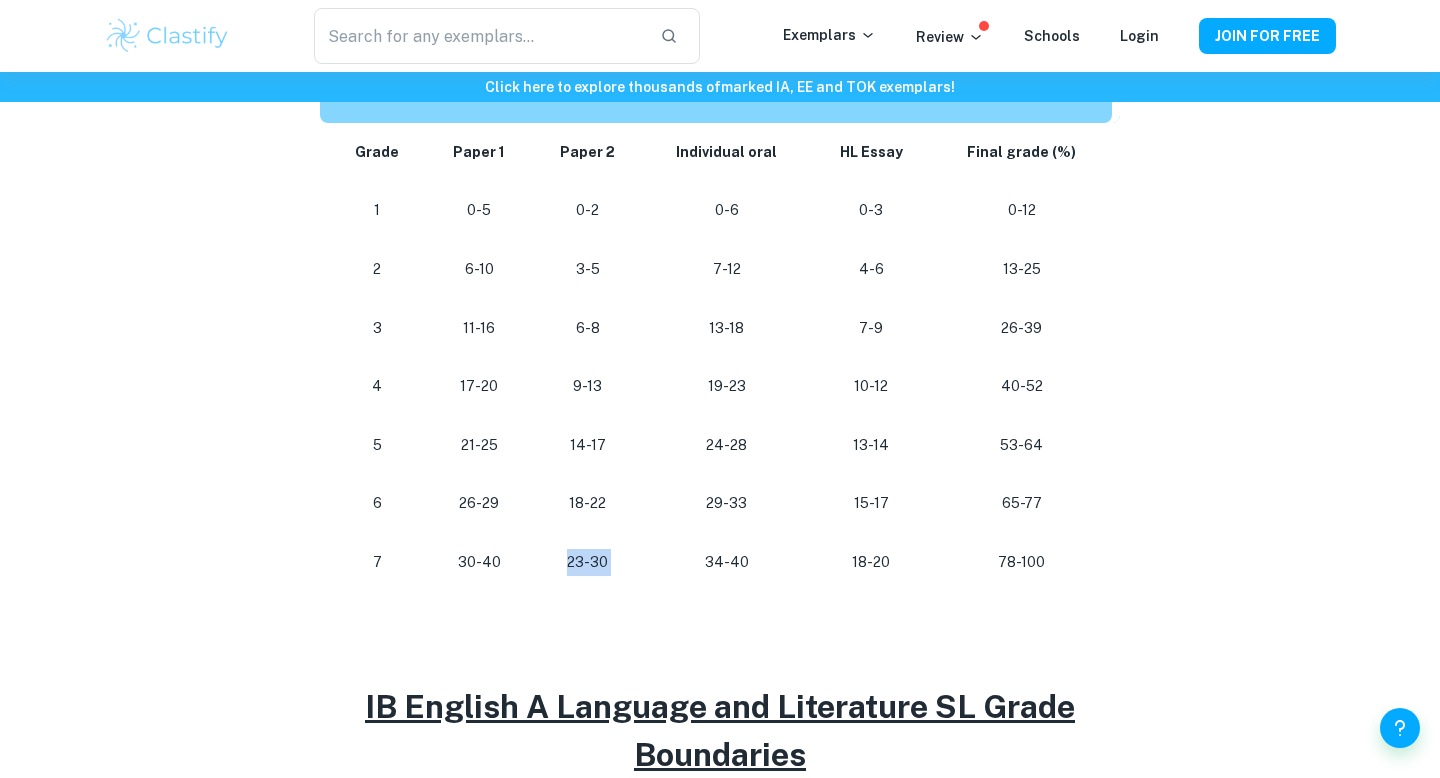 click on "23-30" at bounding box center (588, 562) 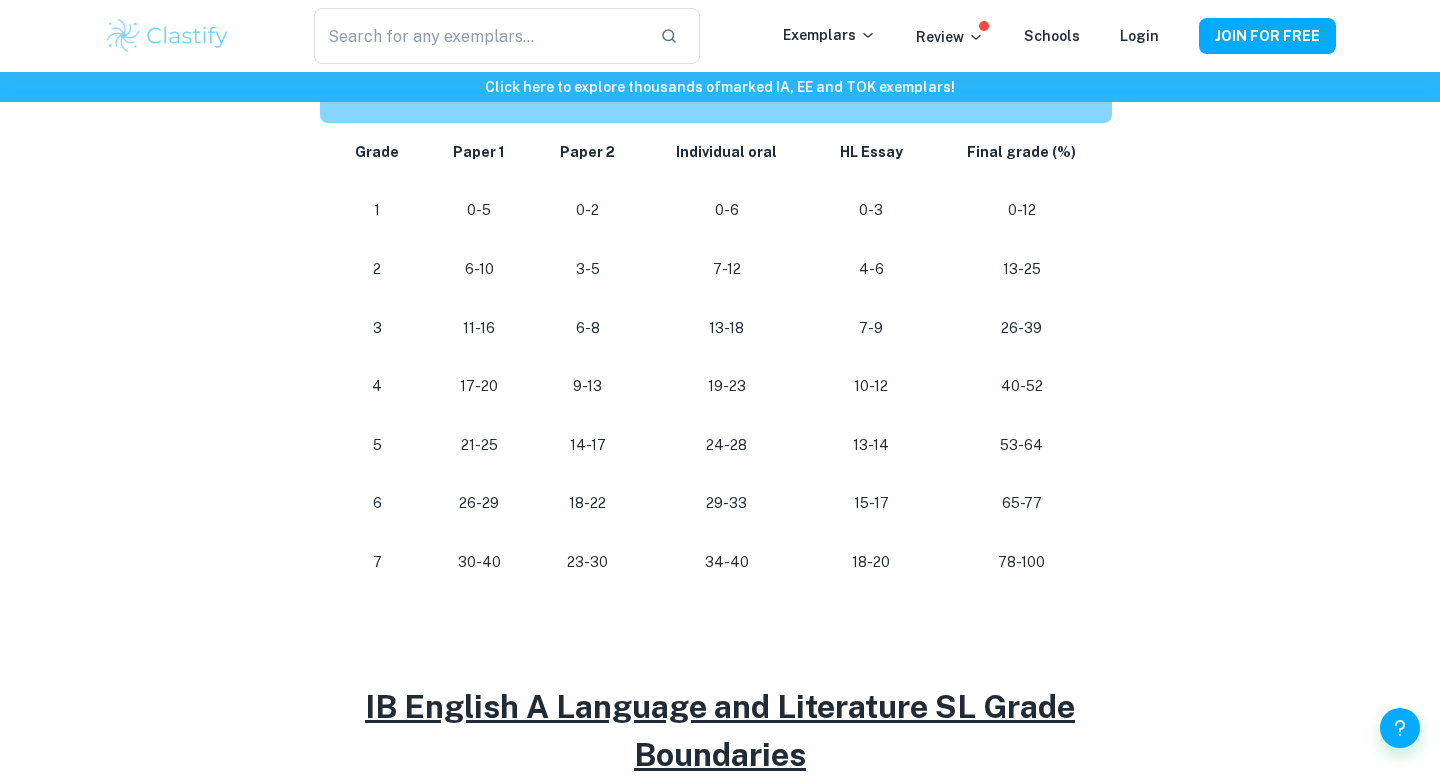 click on "23-30" at bounding box center [588, 562] 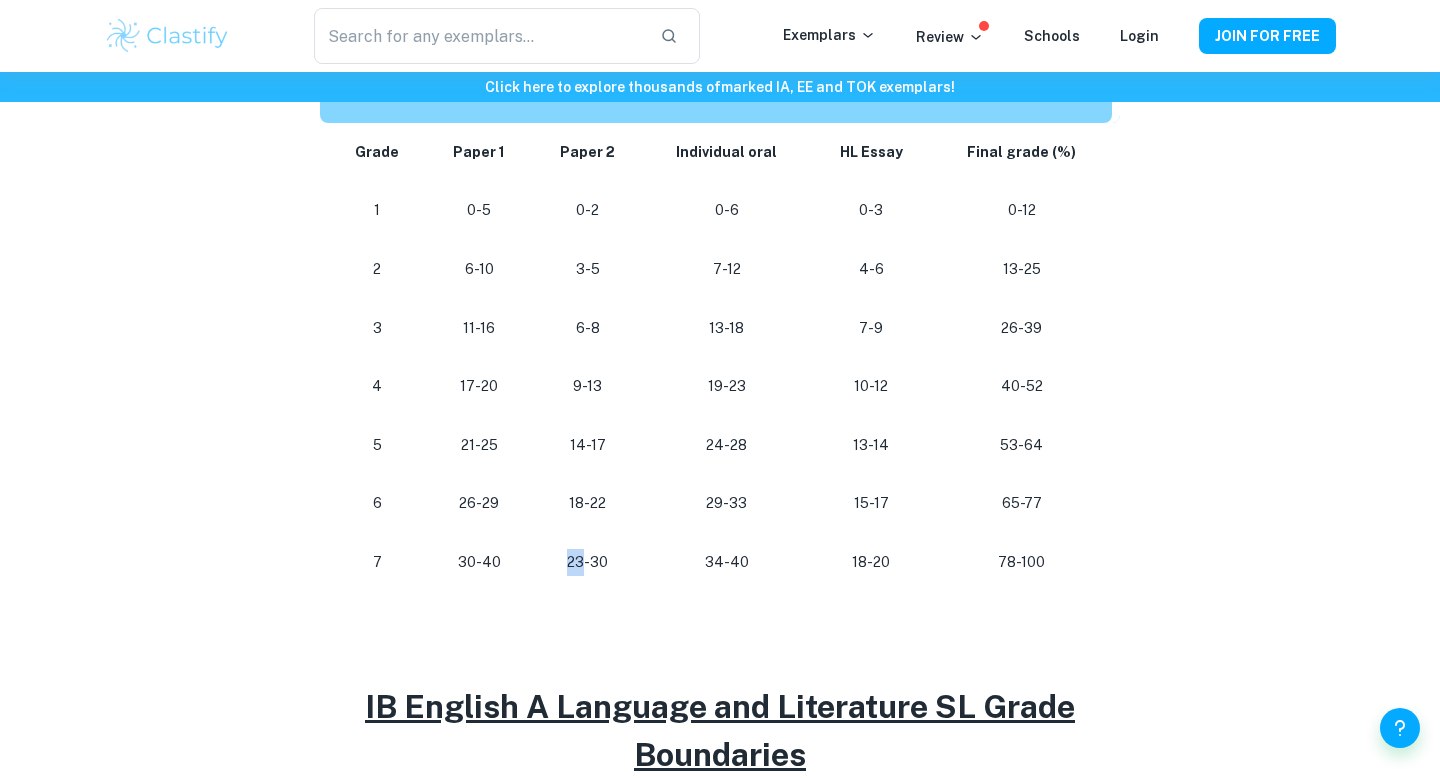 click on "23-30" at bounding box center [588, 562] 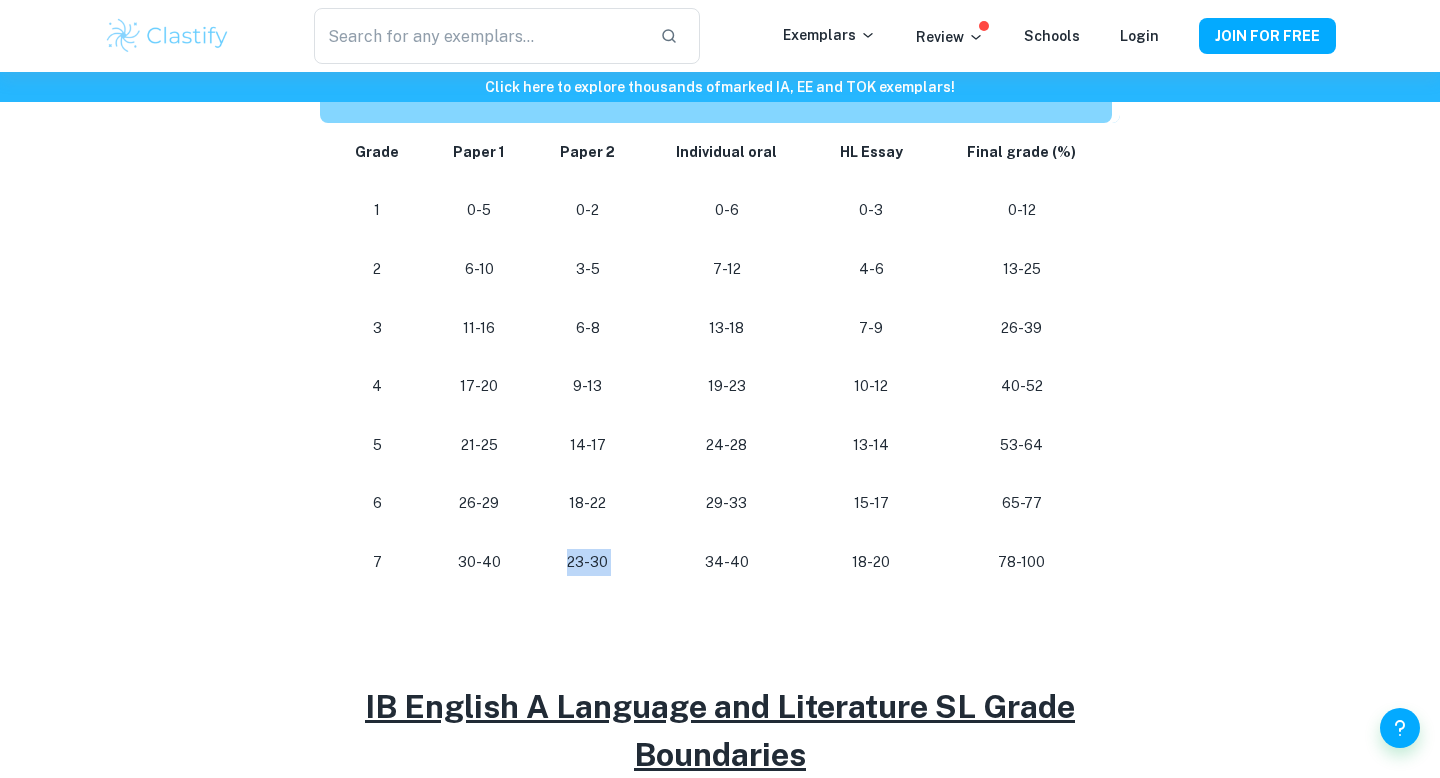 click on "23-30" at bounding box center (588, 562) 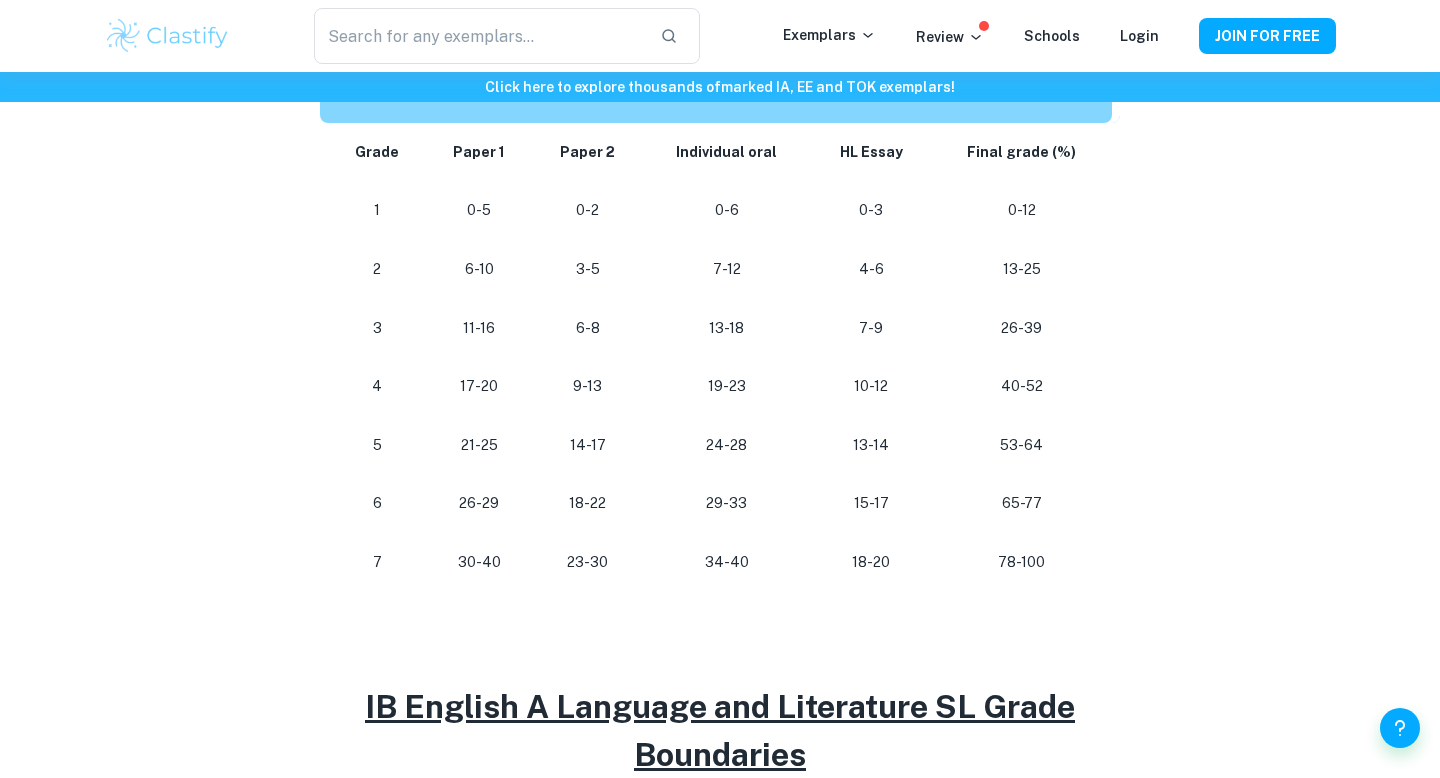 click on "23-30" at bounding box center [588, 562] 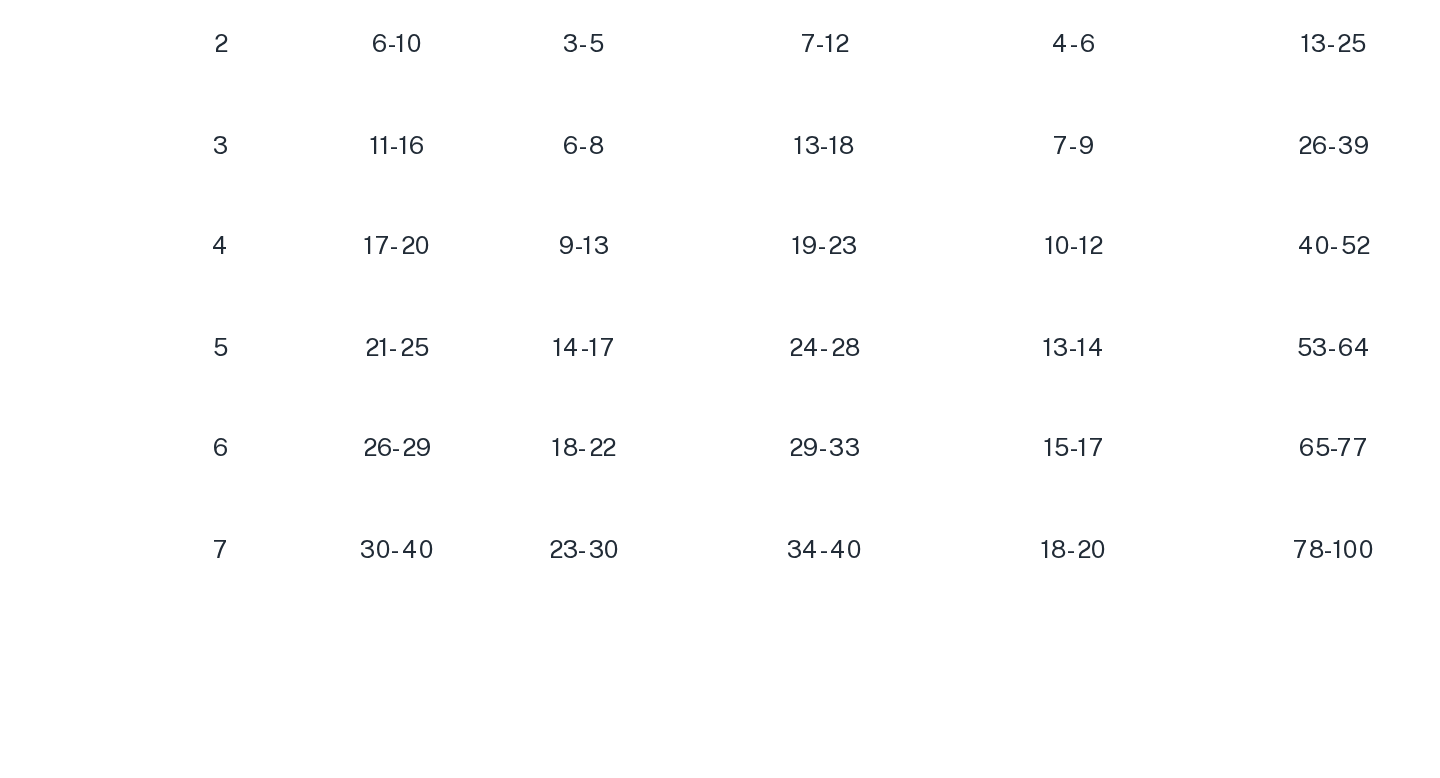 click on "23-30" at bounding box center (588, 562) 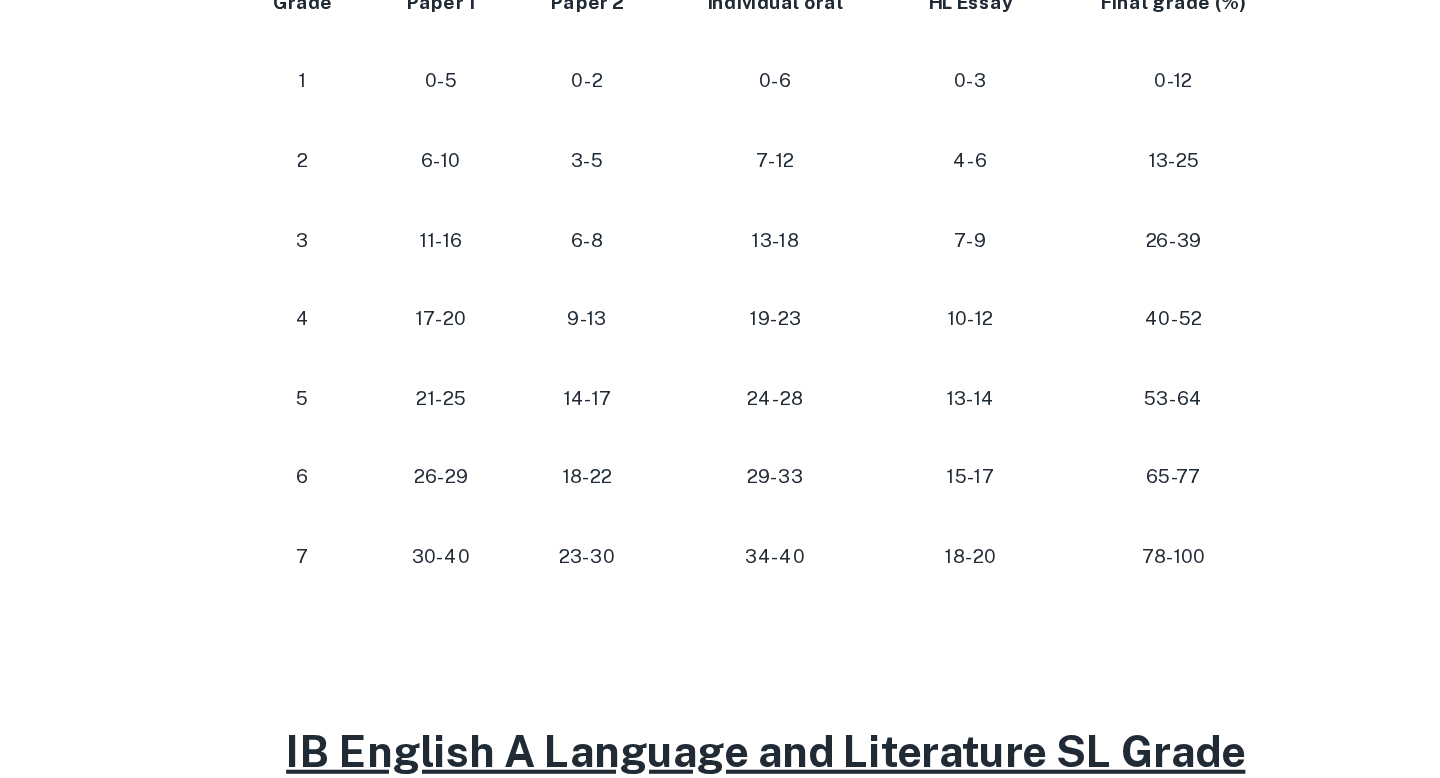 click on "34-40" at bounding box center [727, 562] 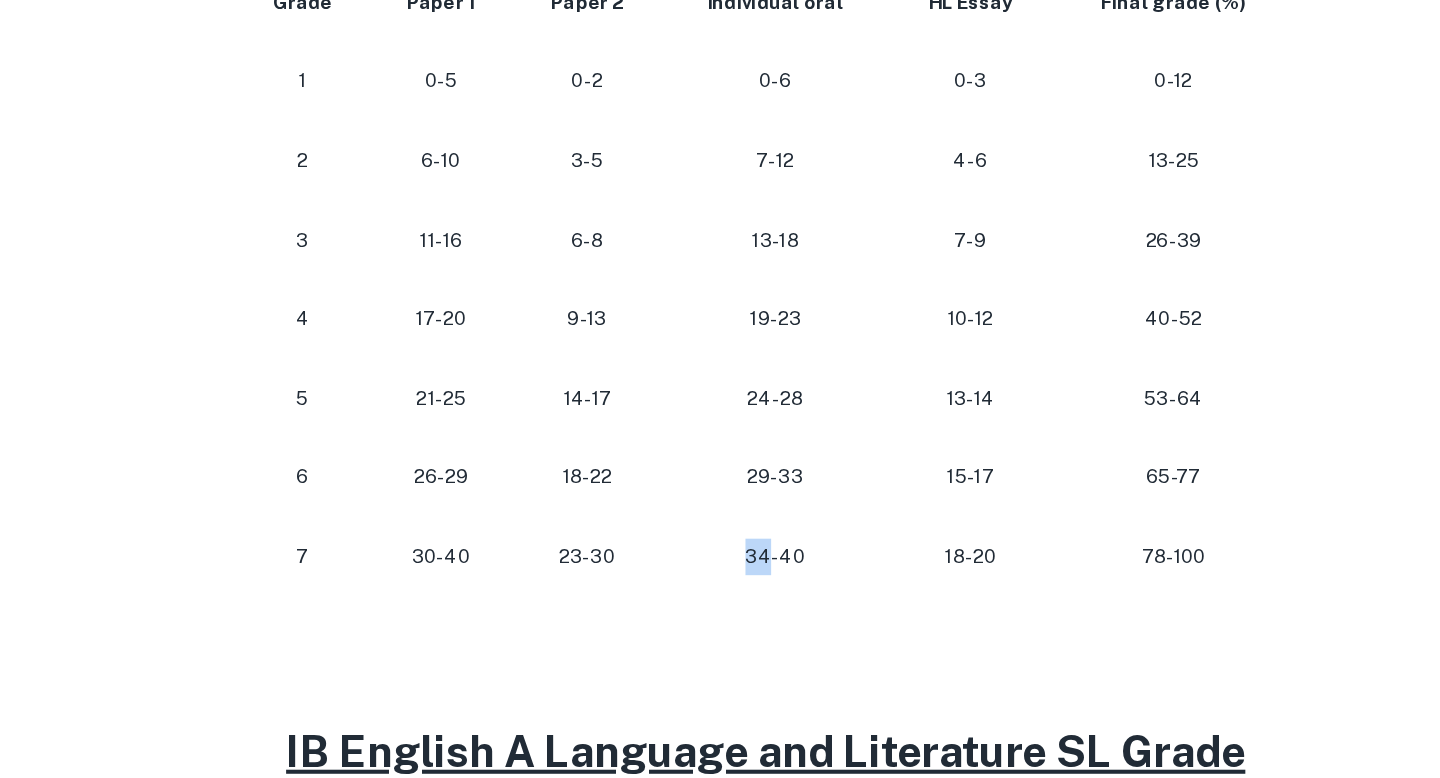 click on "34-40" at bounding box center (727, 562) 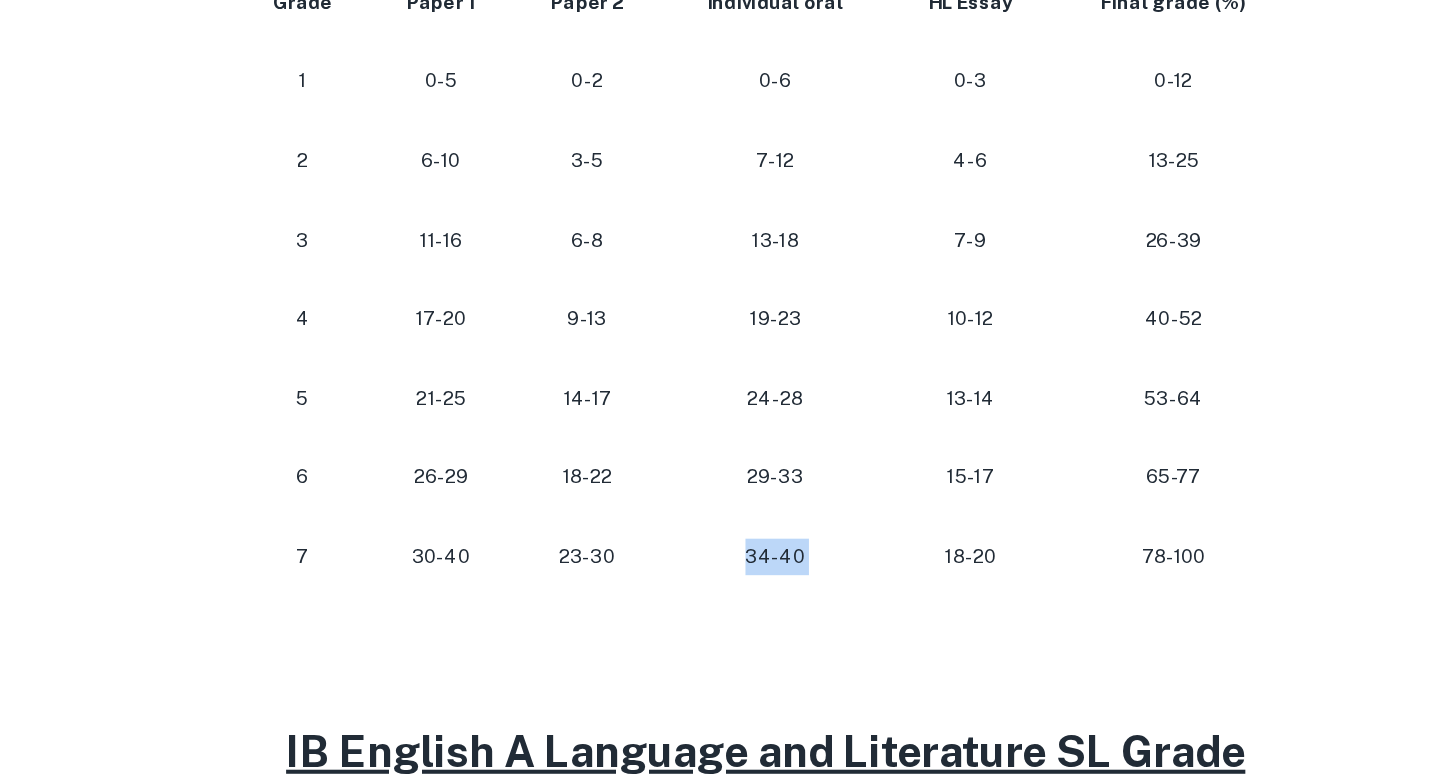 click on "34-40" at bounding box center (727, 562) 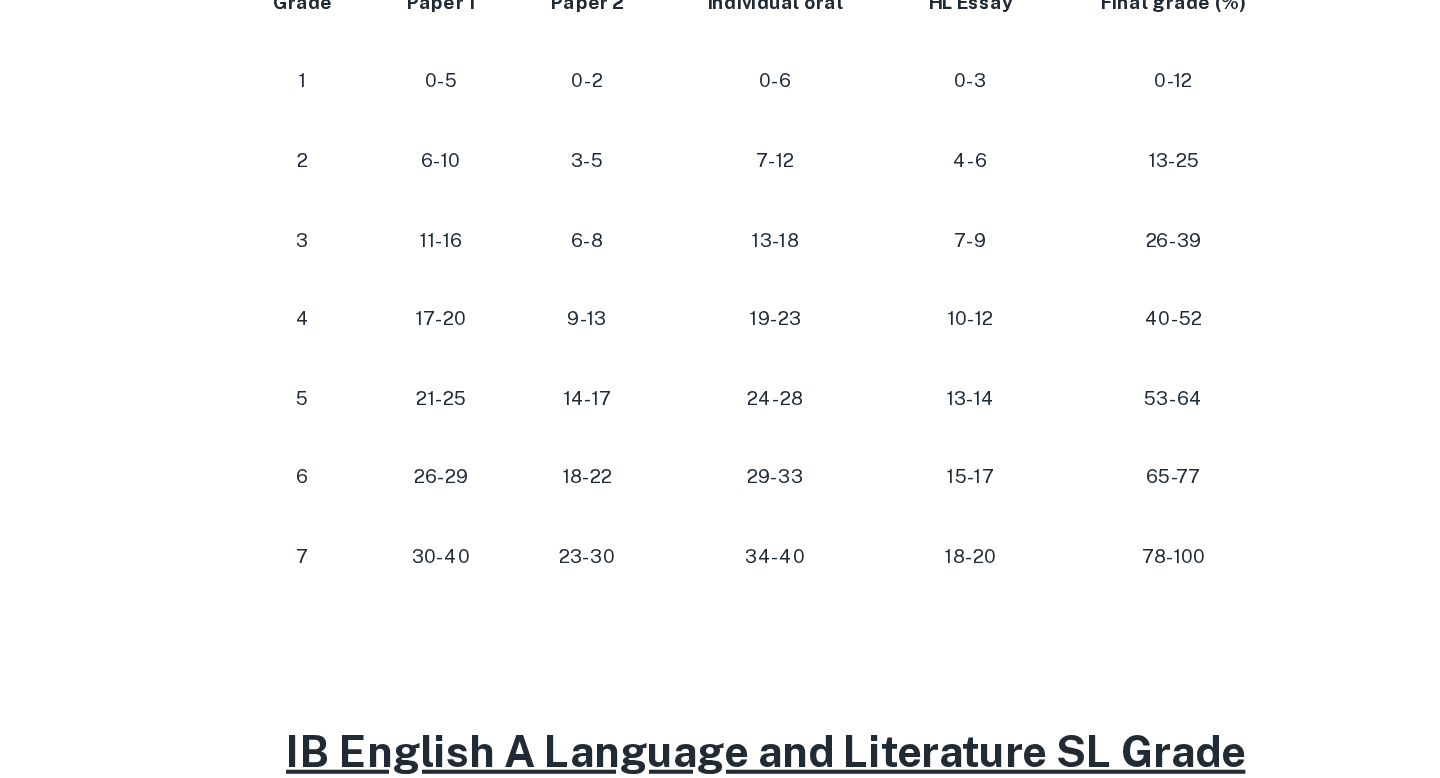 click on "34-40" at bounding box center (727, 562) 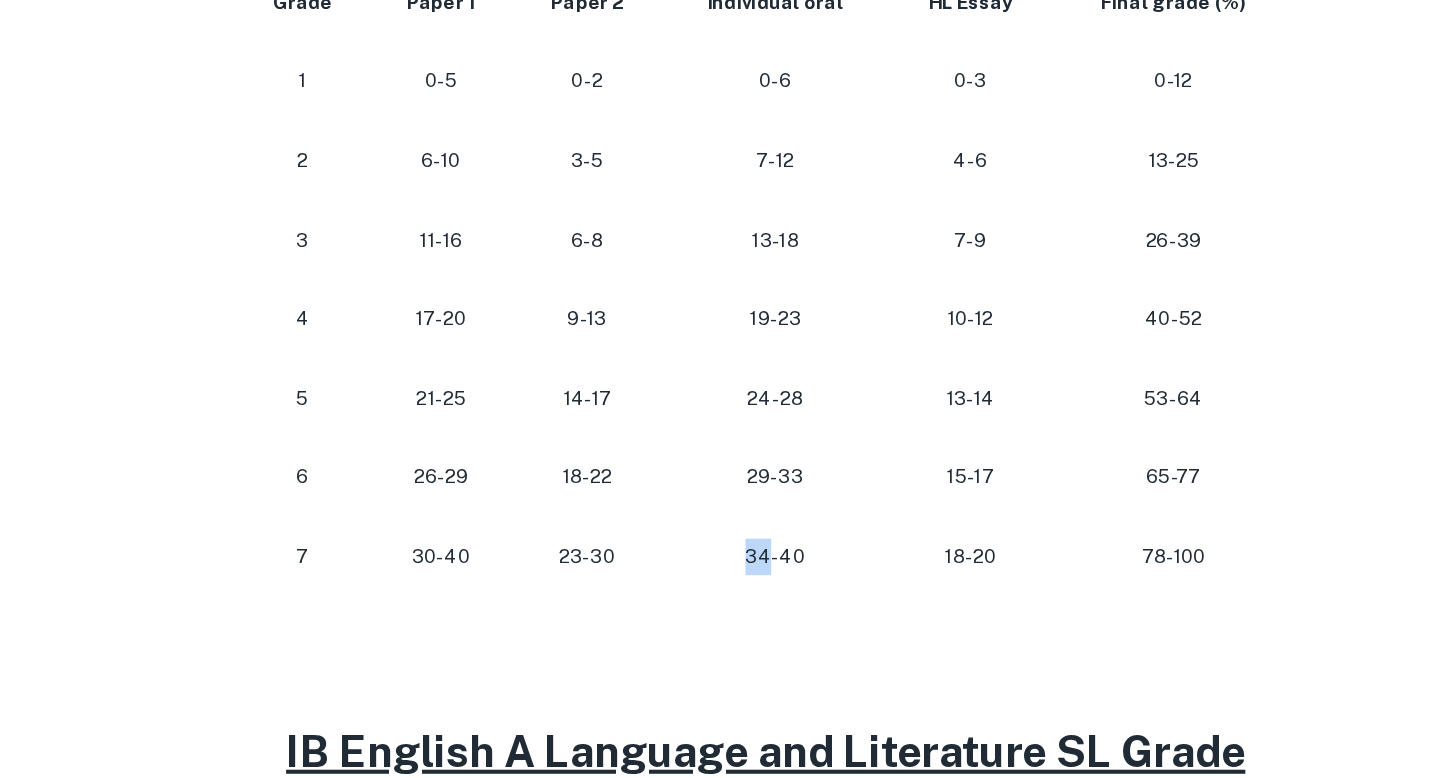 click on "34-40" at bounding box center (727, 562) 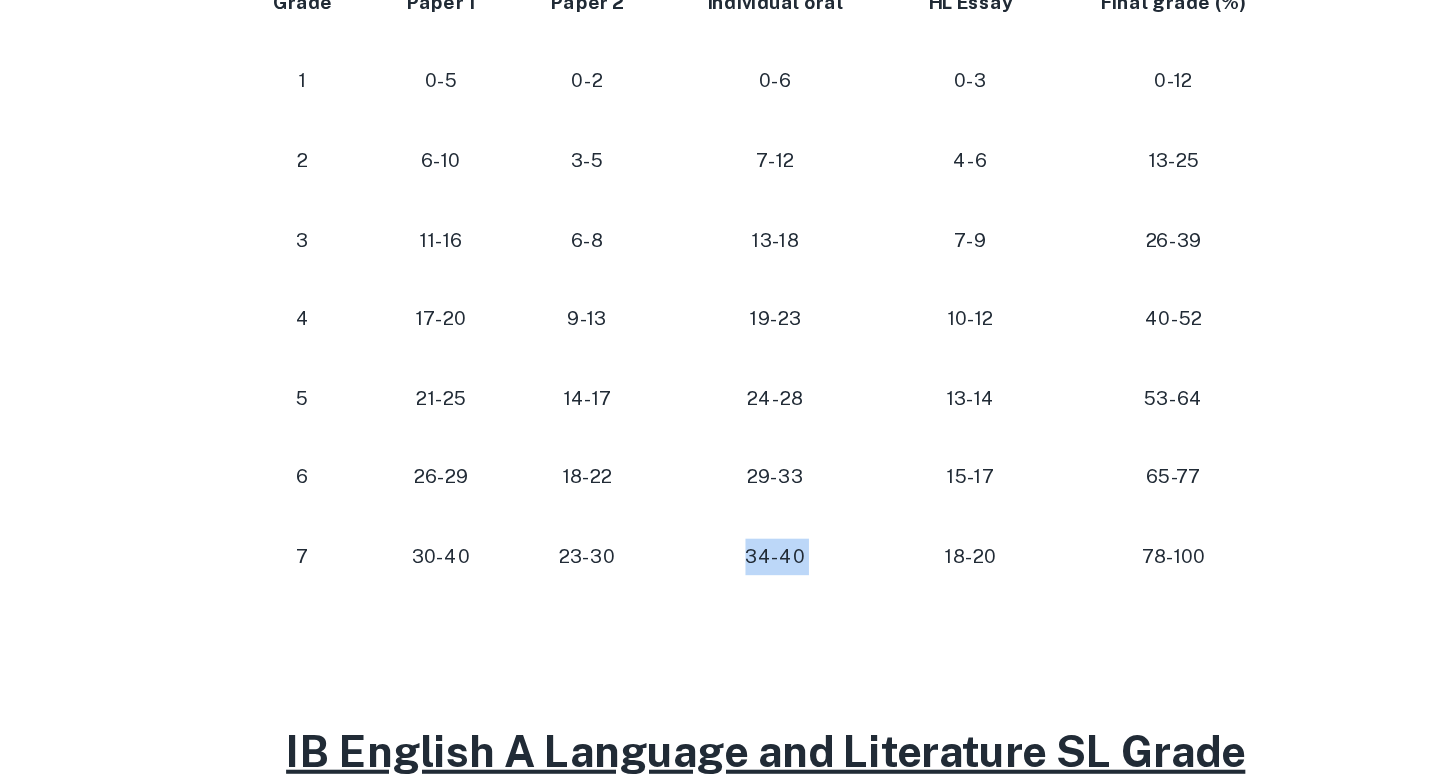 click on "34-40" at bounding box center (727, 562) 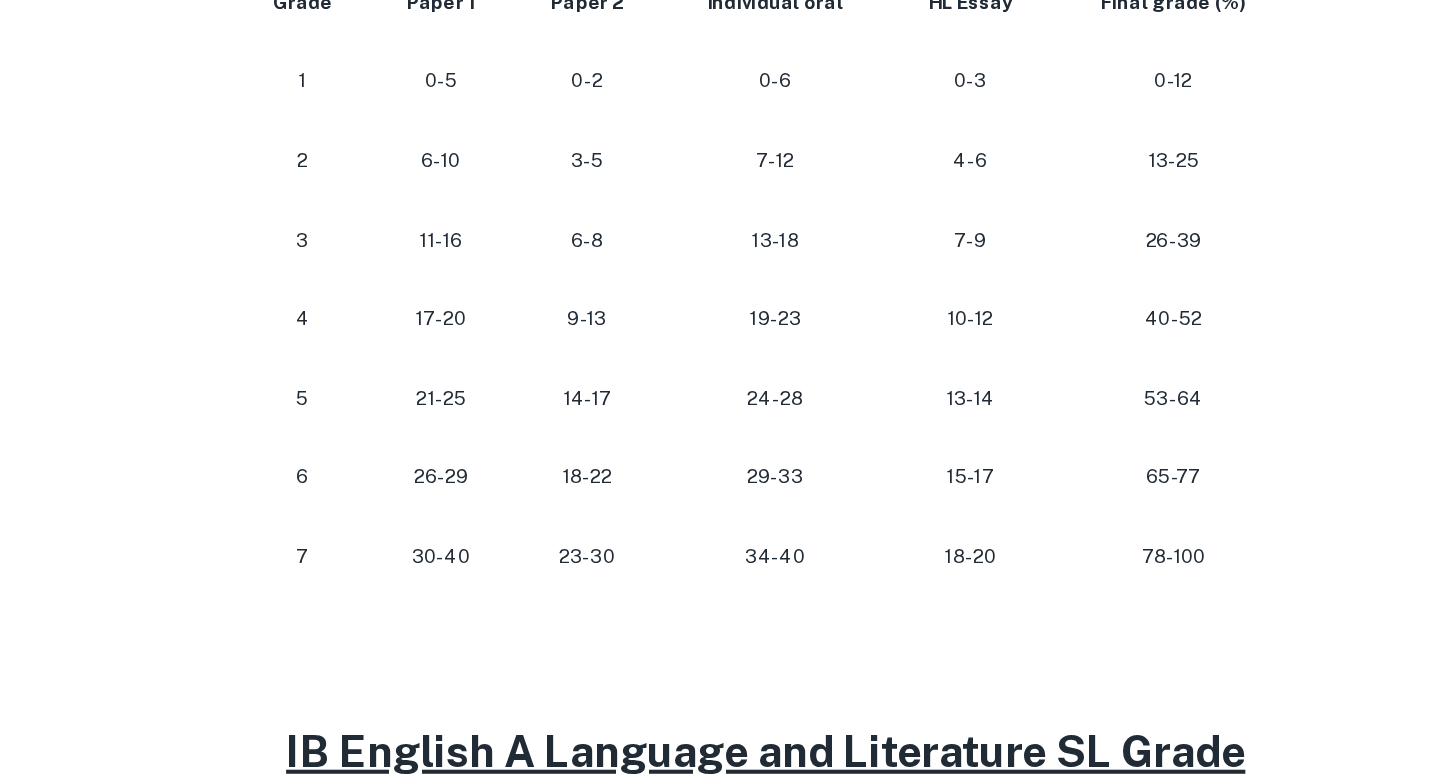 click on "34-40" at bounding box center (727, 562) 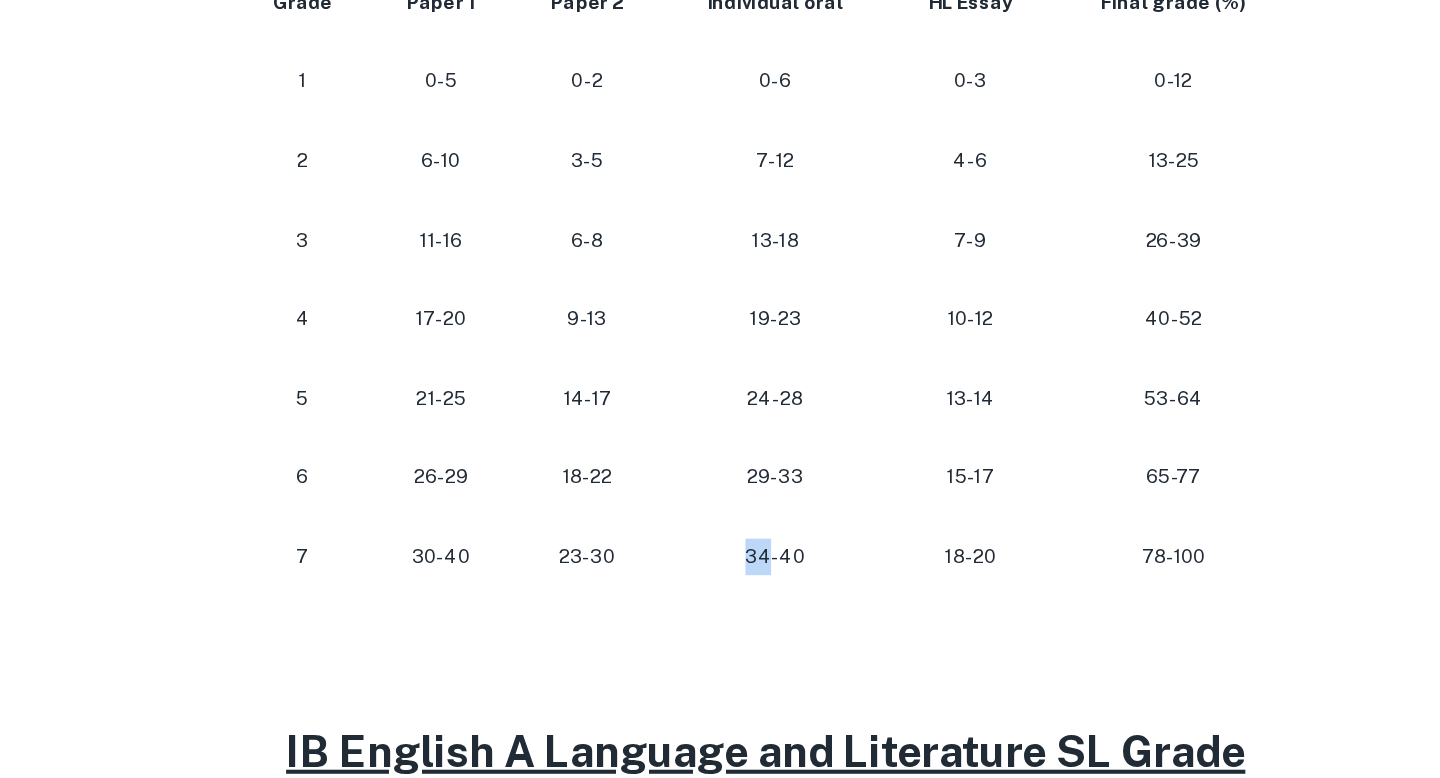 click on "34-40" at bounding box center [727, 562] 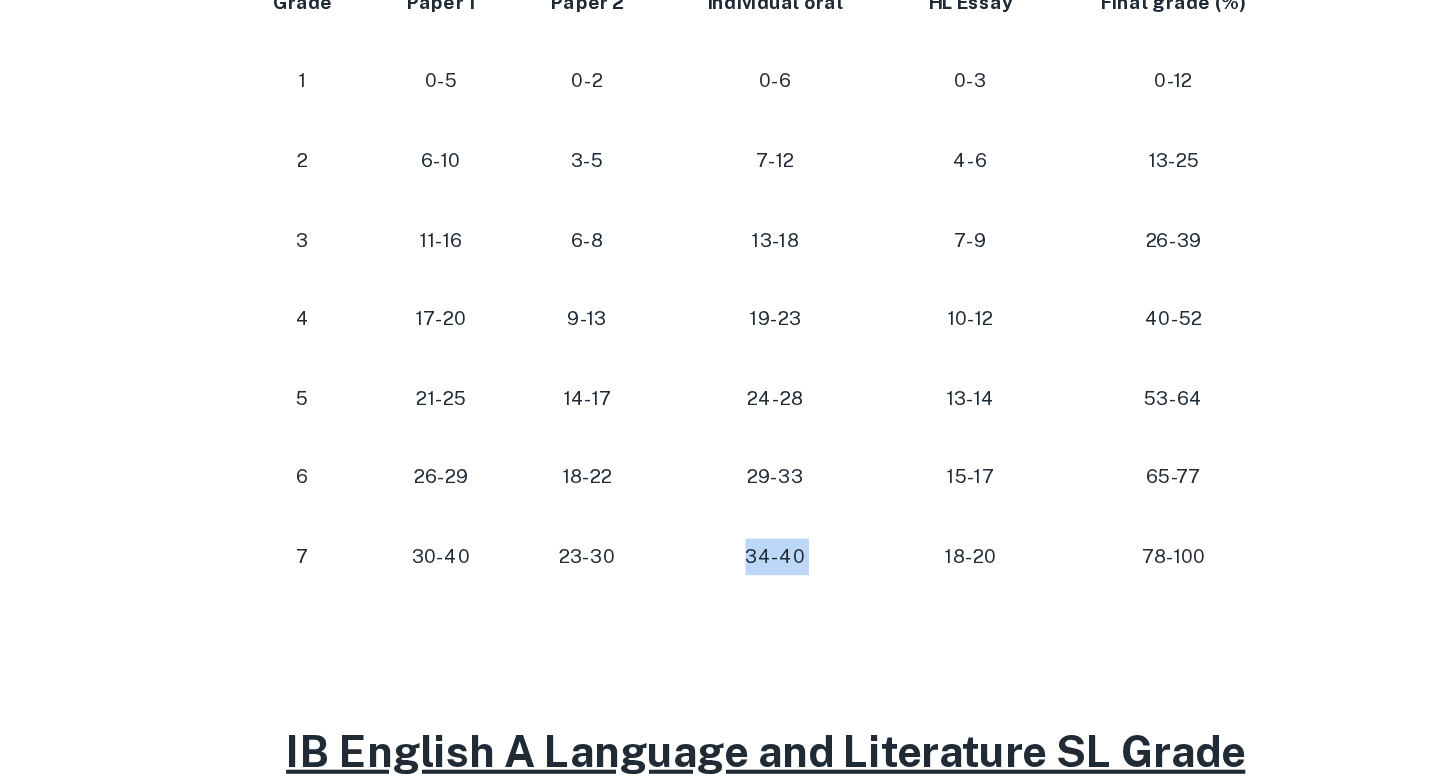 click on "34-40" at bounding box center (727, 562) 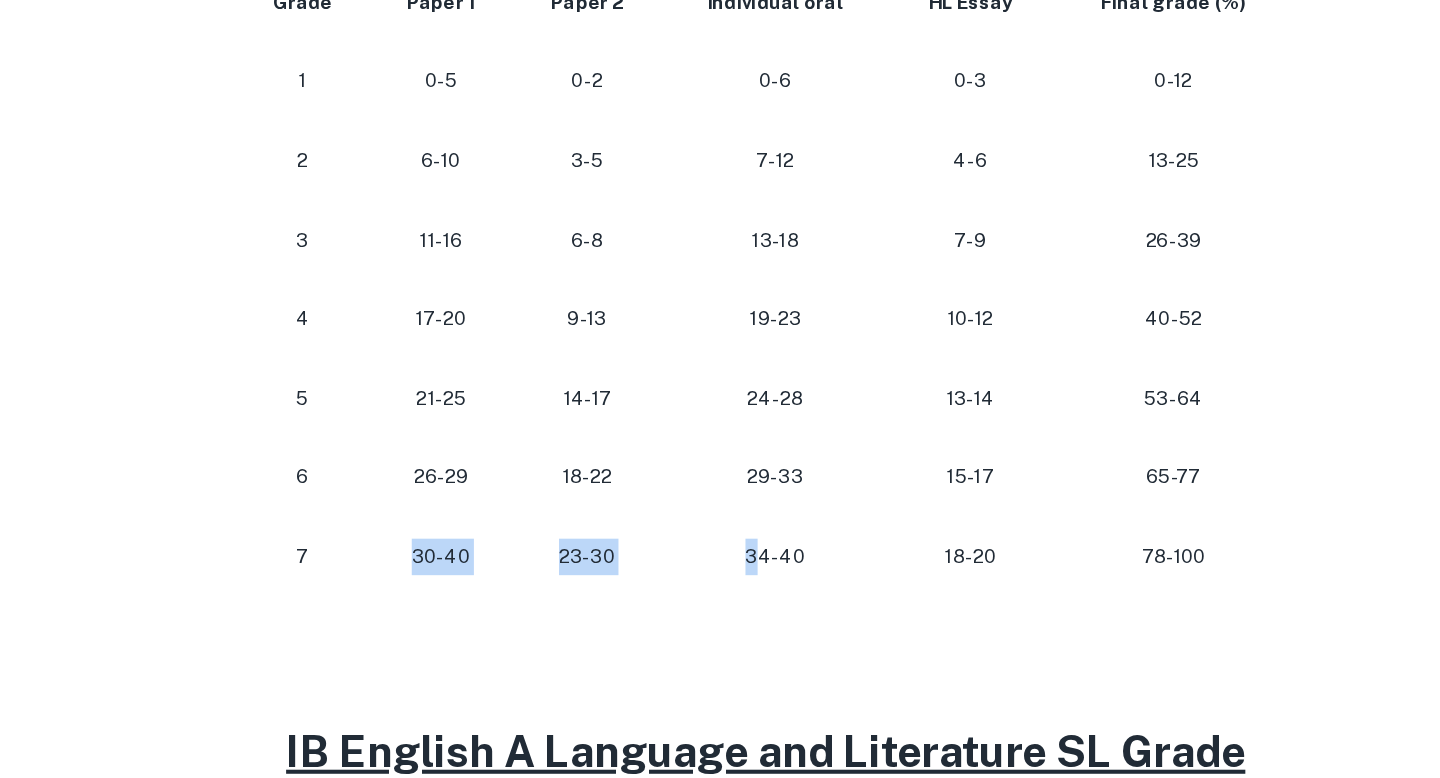 drag, startPoint x: 458, startPoint y: 567, endPoint x: 730, endPoint y: 580, distance: 272.3105 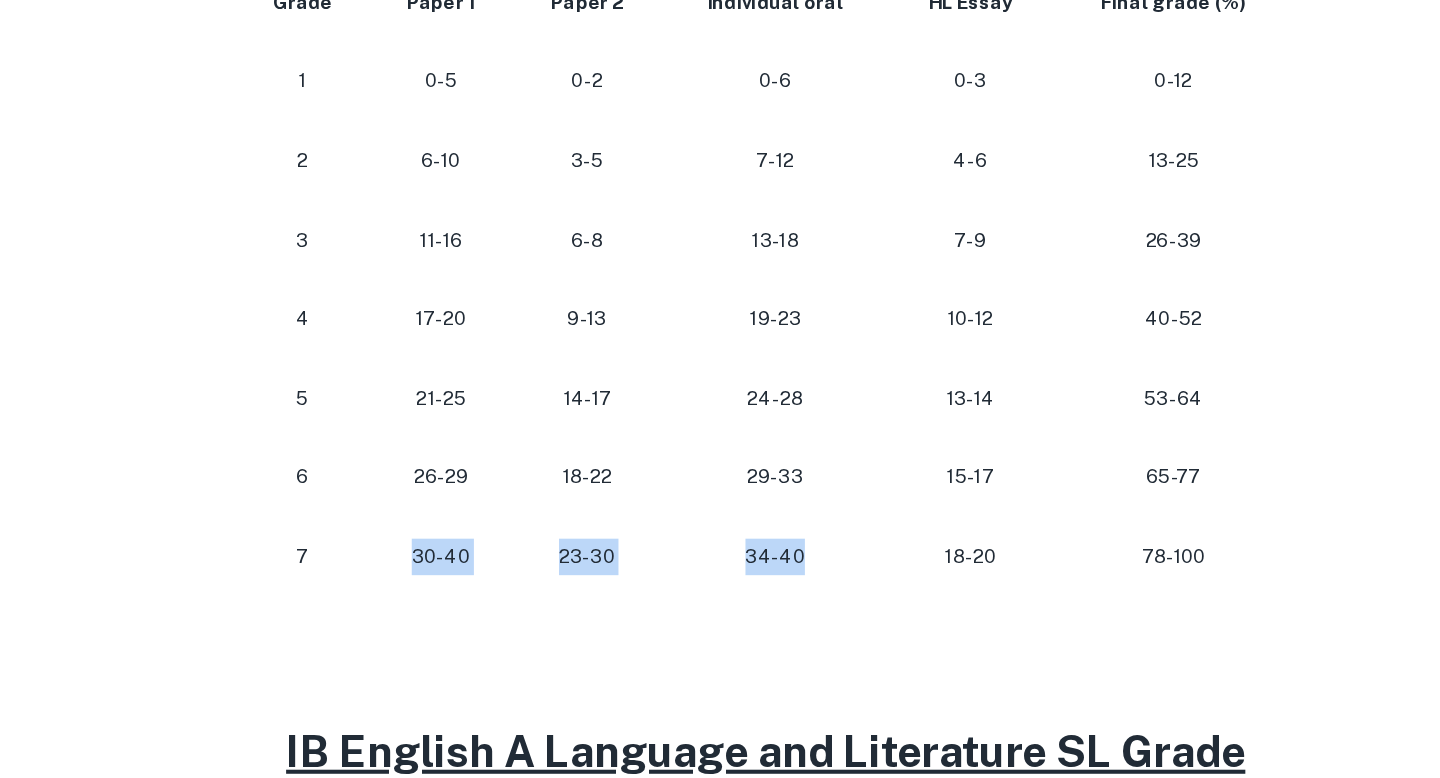 click on "34-40" at bounding box center (727, 562) 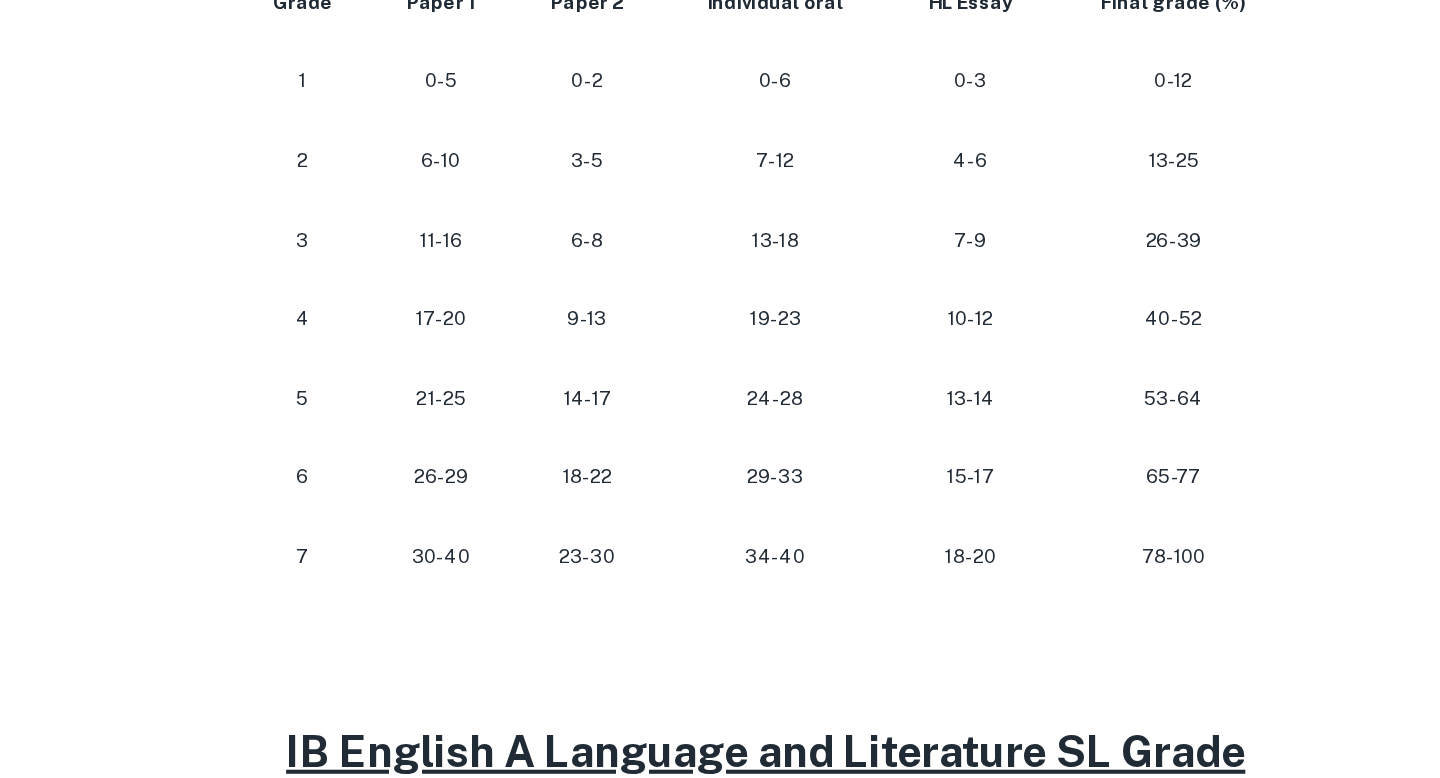 click on "34-40" at bounding box center (727, 562) 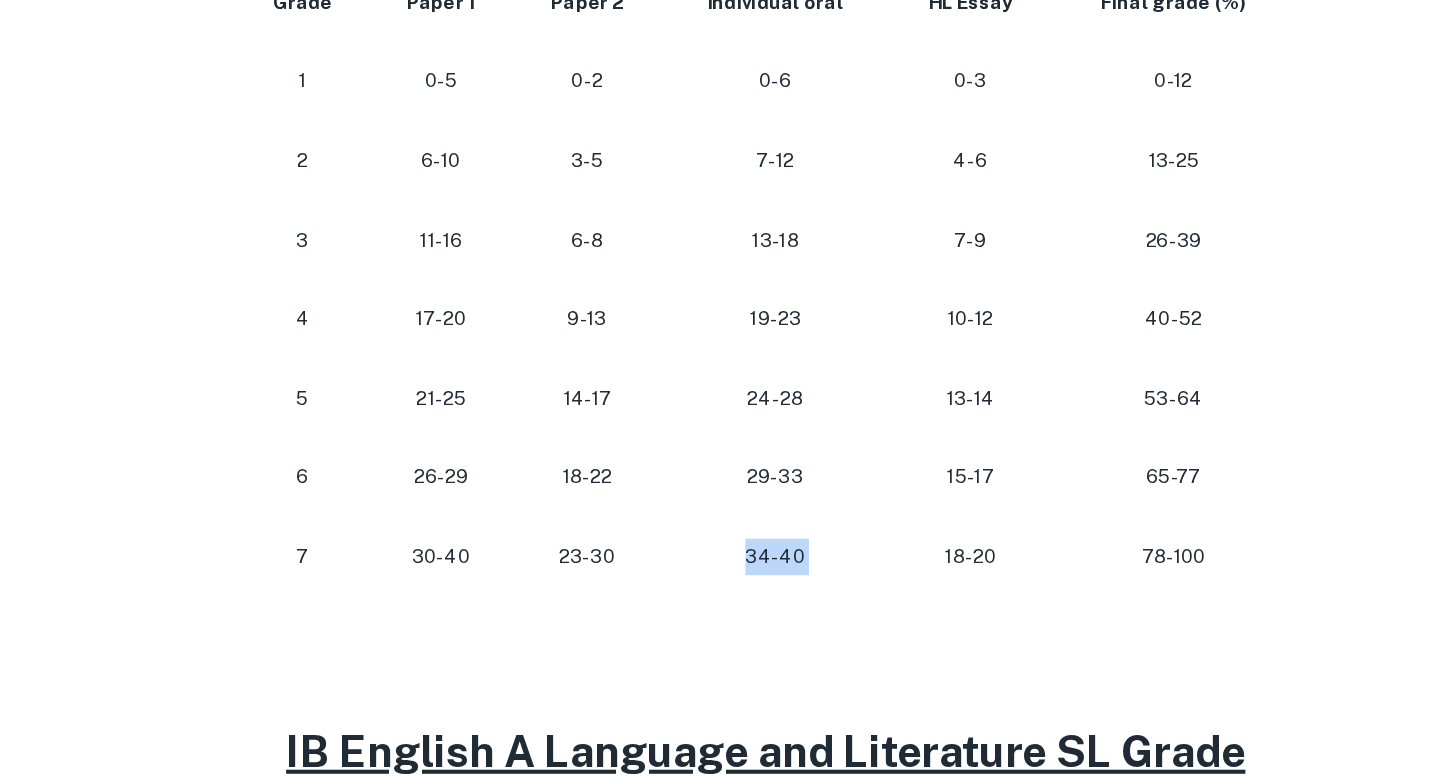 click on "34-40" at bounding box center [727, 562] 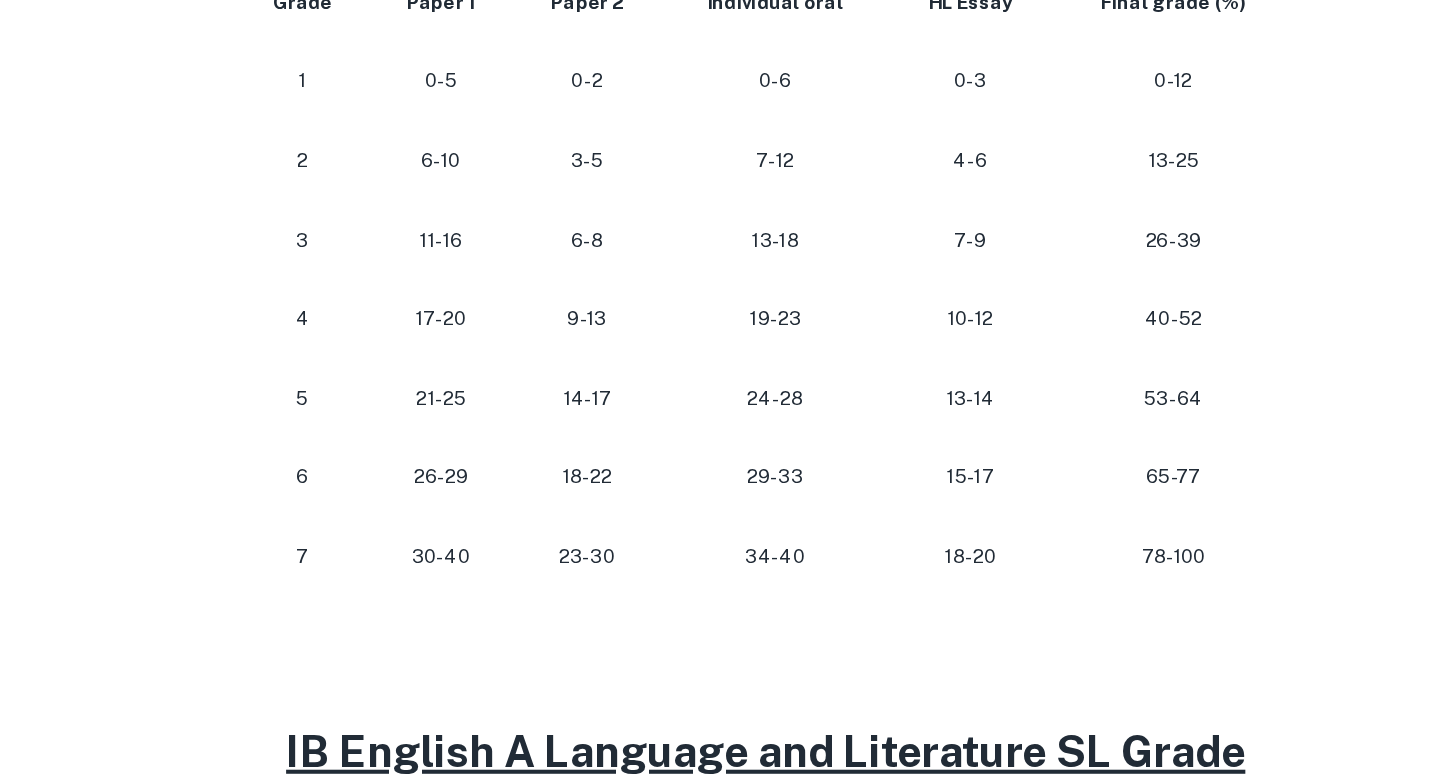 click on "34-40" at bounding box center [727, 562] 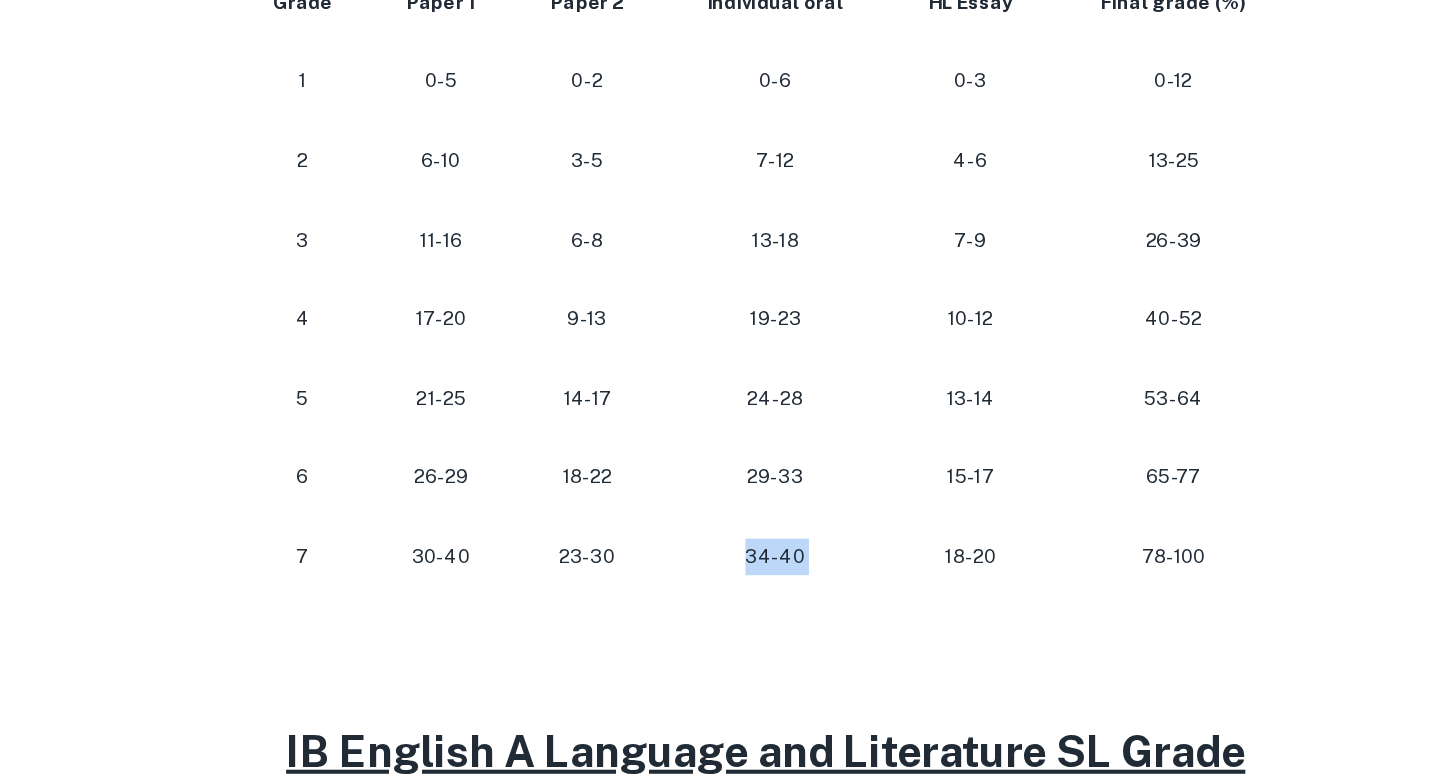 click on "23-30" at bounding box center [588, 562] 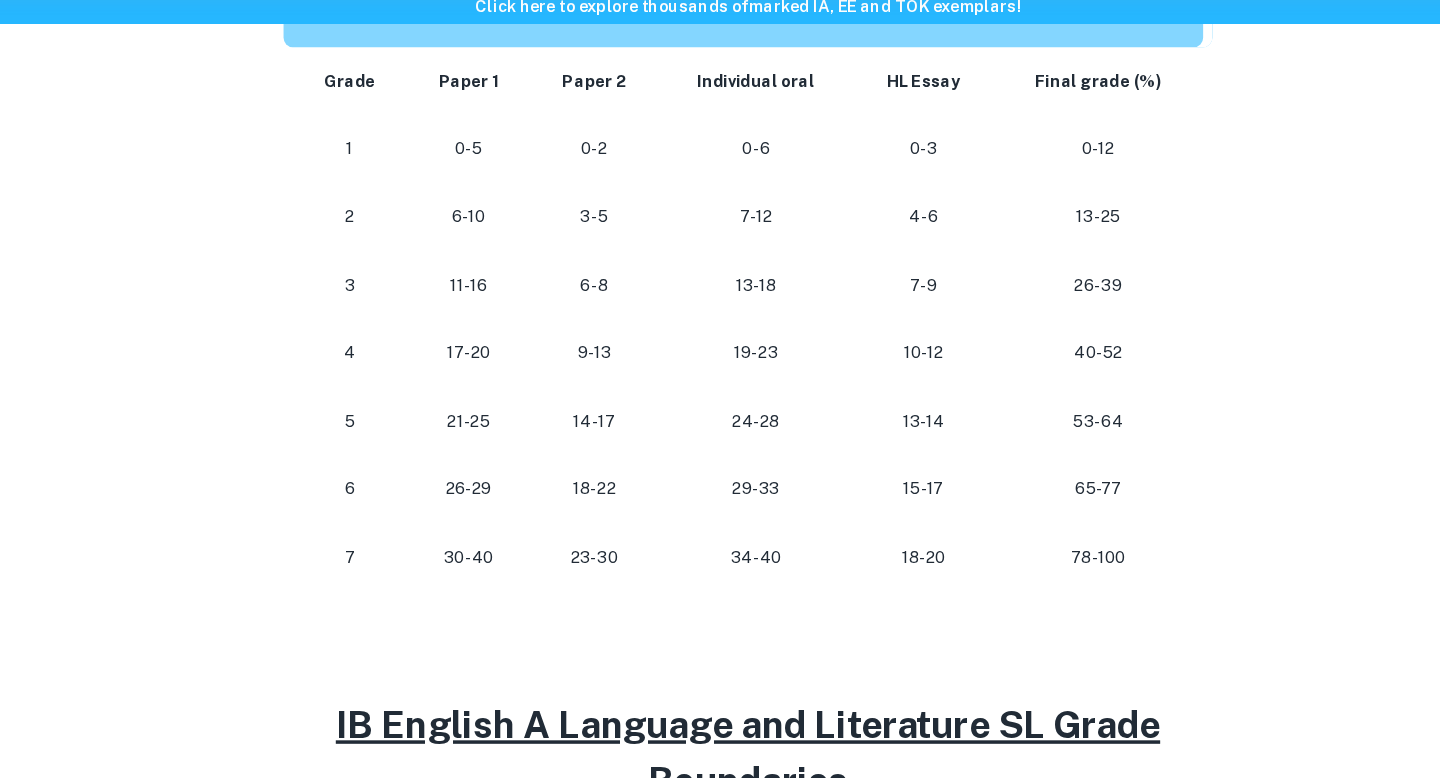 click on "23-30" at bounding box center [588, 562] 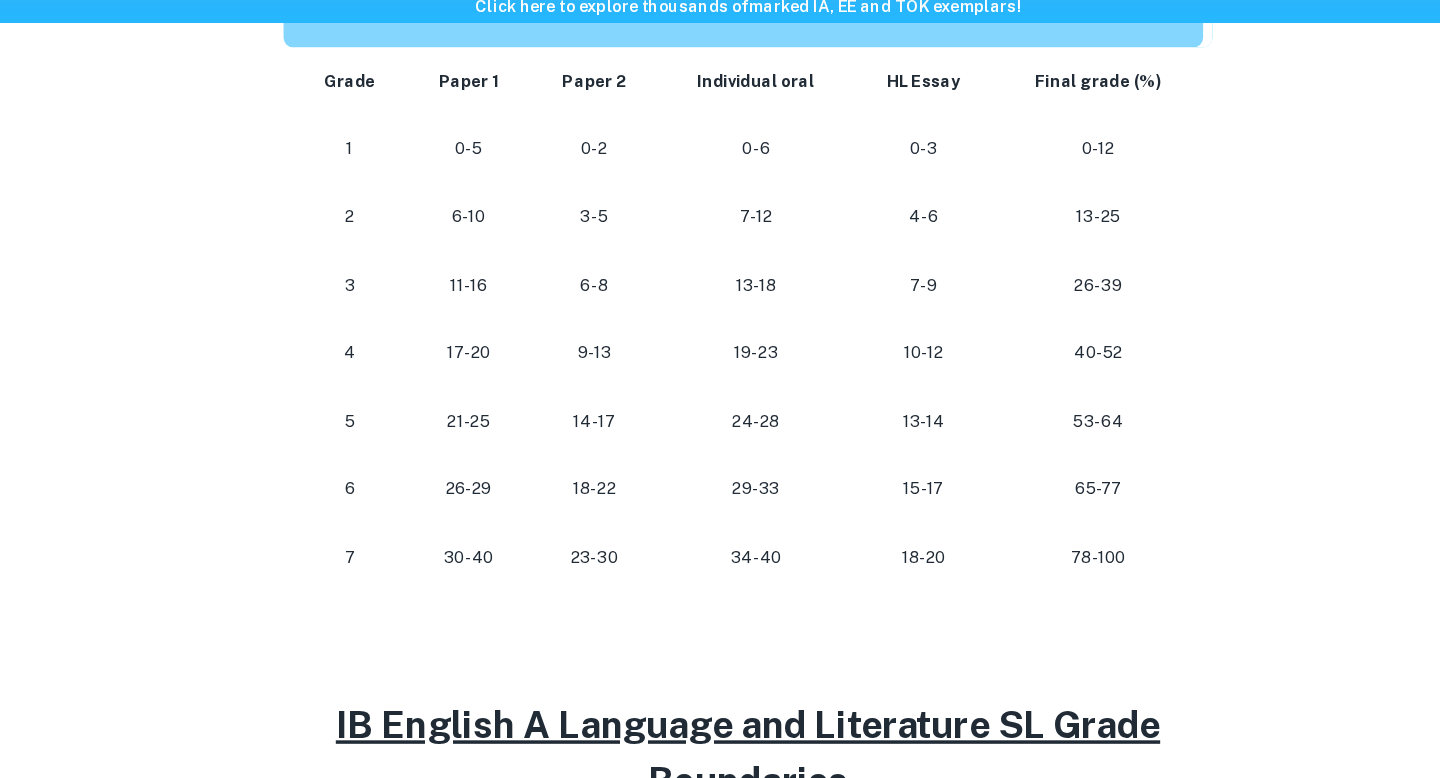 click on "23-30" at bounding box center (588, 562) 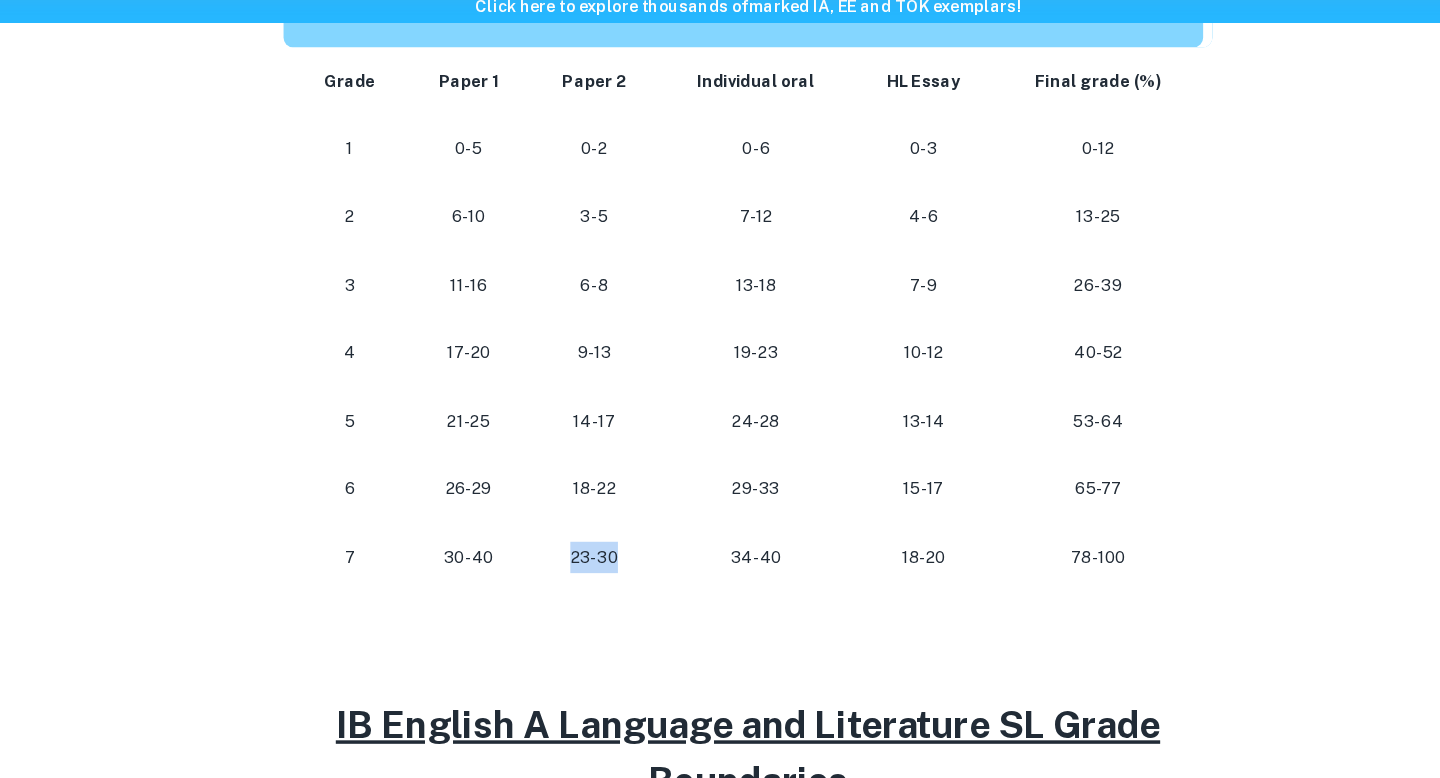 drag, startPoint x: 607, startPoint y: 561, endPoint x: 556, endPoint y: 561, distance: 51 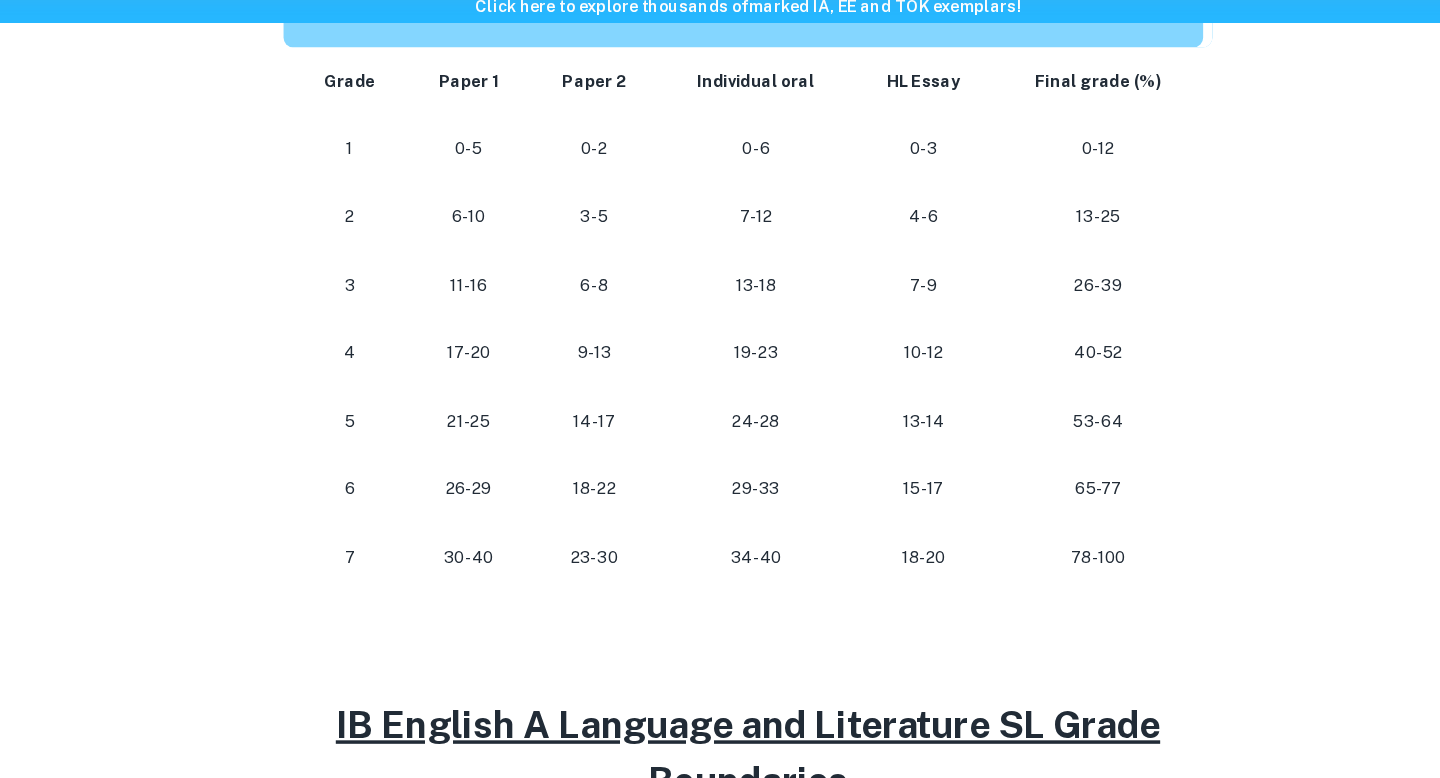 click on "23-30" at bounding box center [588, 562] 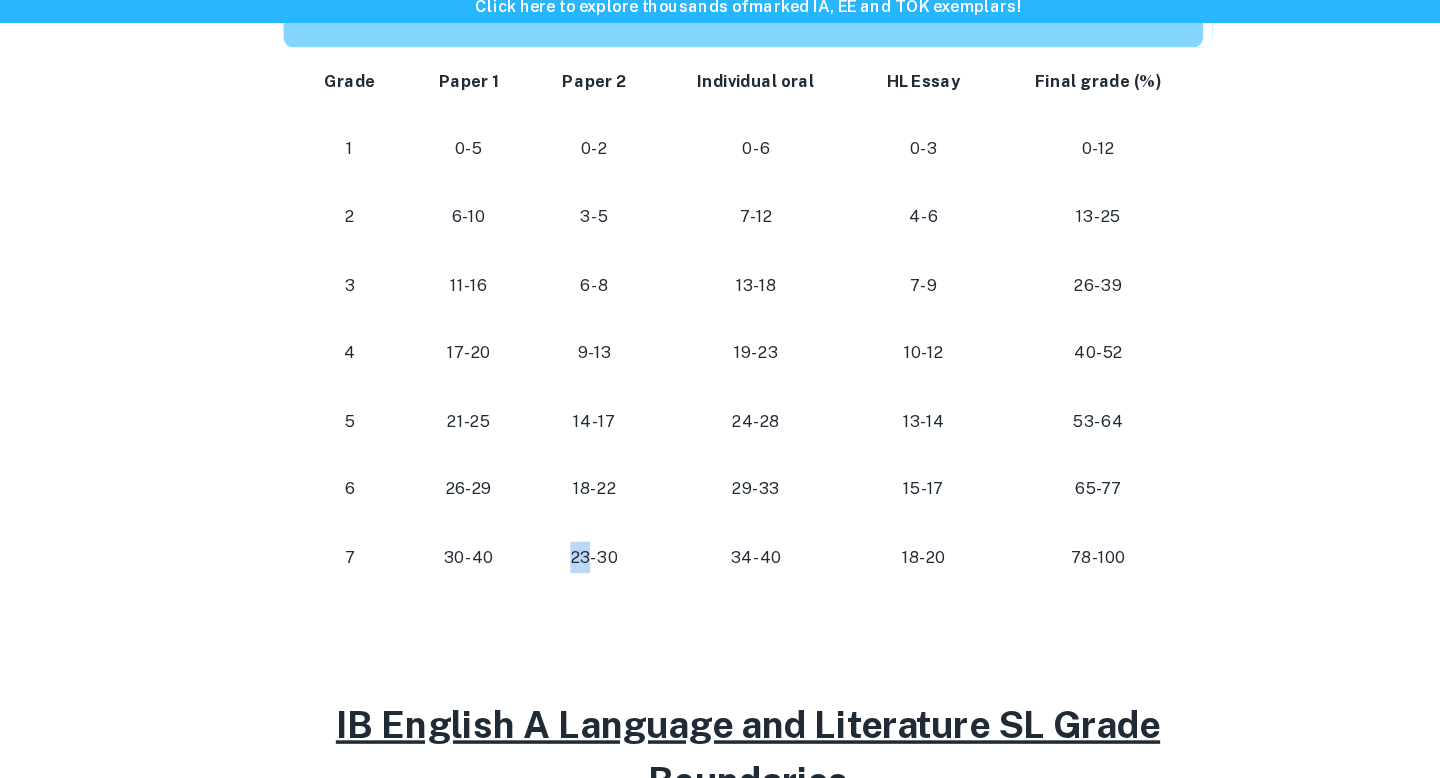 click on "23-30" at bounding box center (588, 562) 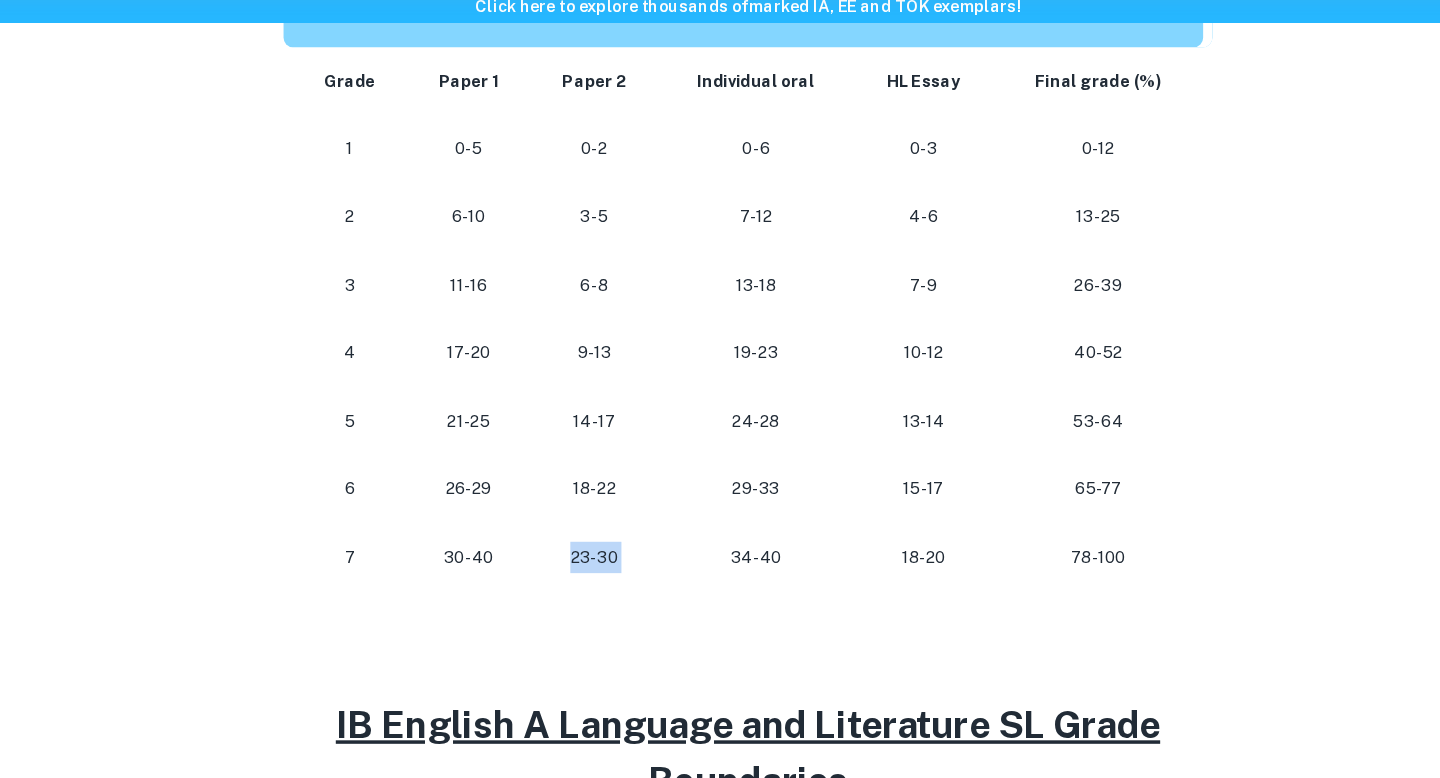 click on "23-30" at bounding box center [588, 562] 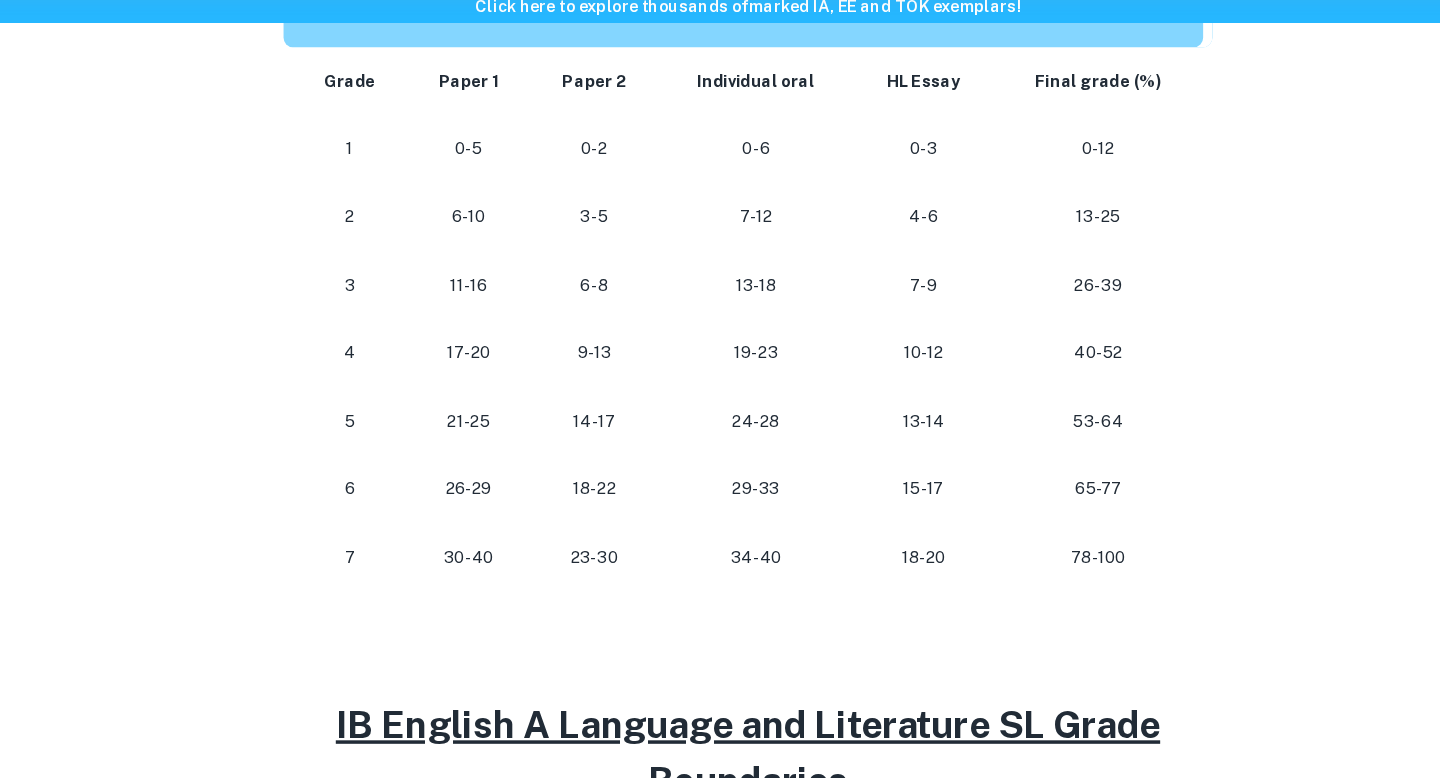 click on "23-30" at bounding box center (588, 562) 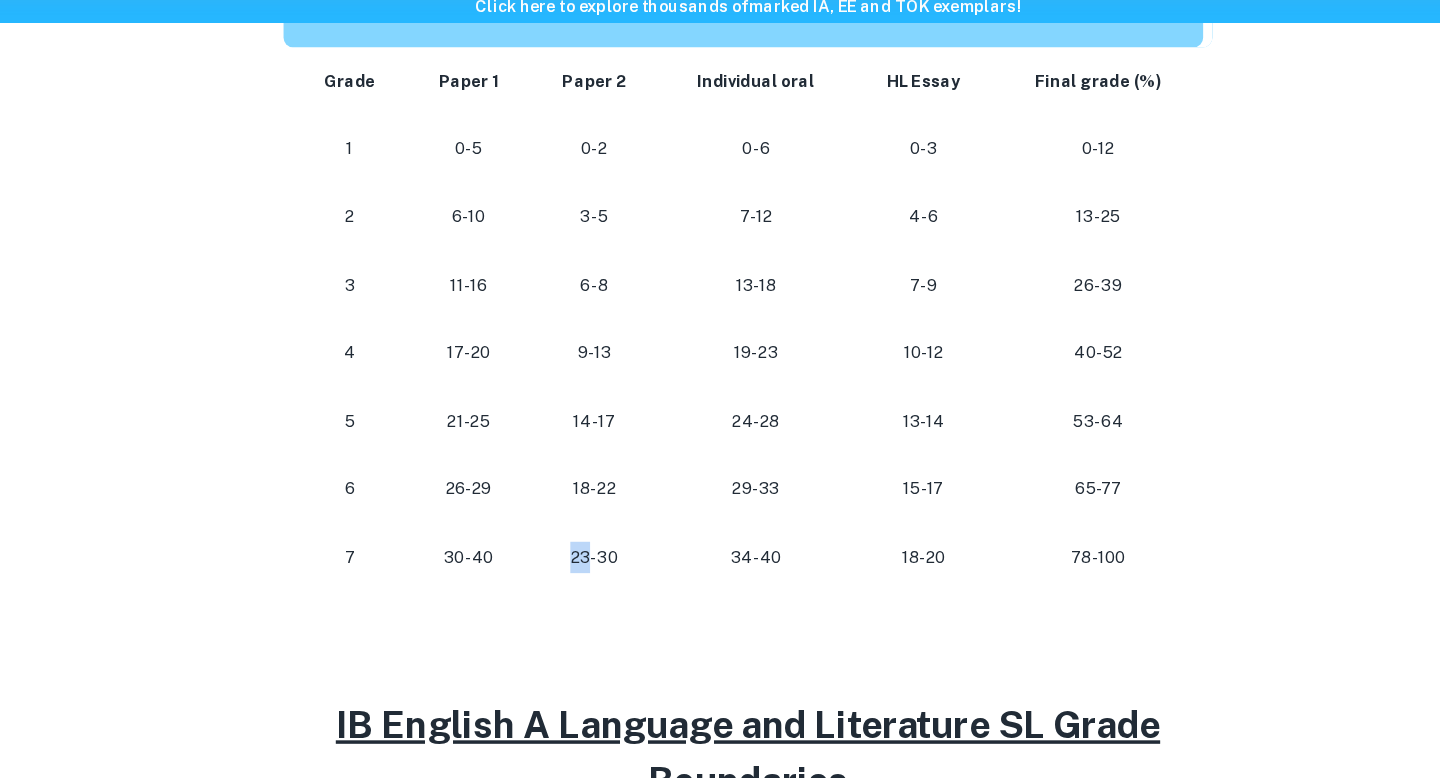 click on "23-30" at bounding box center (588, 562) 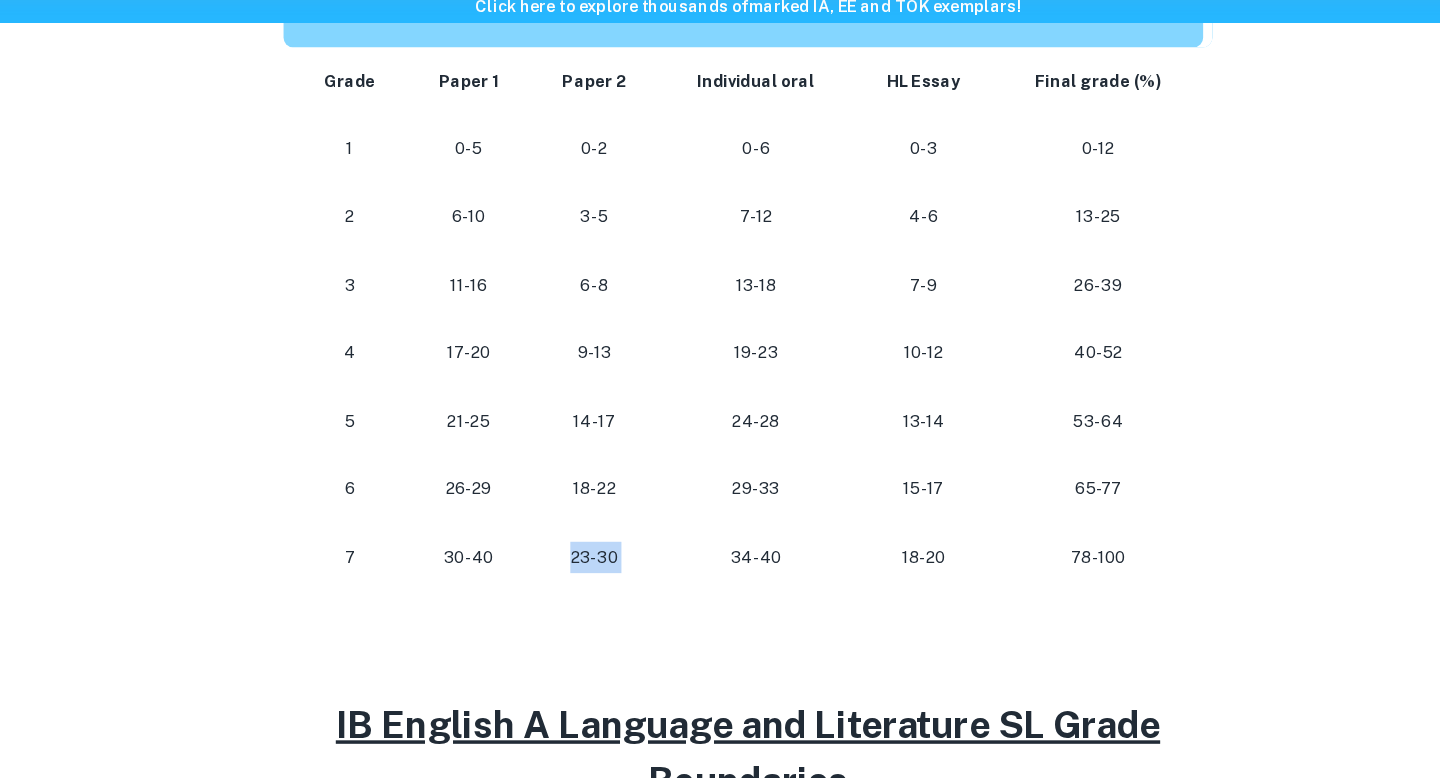 click on "23-30" at bounding box center [588, 562] 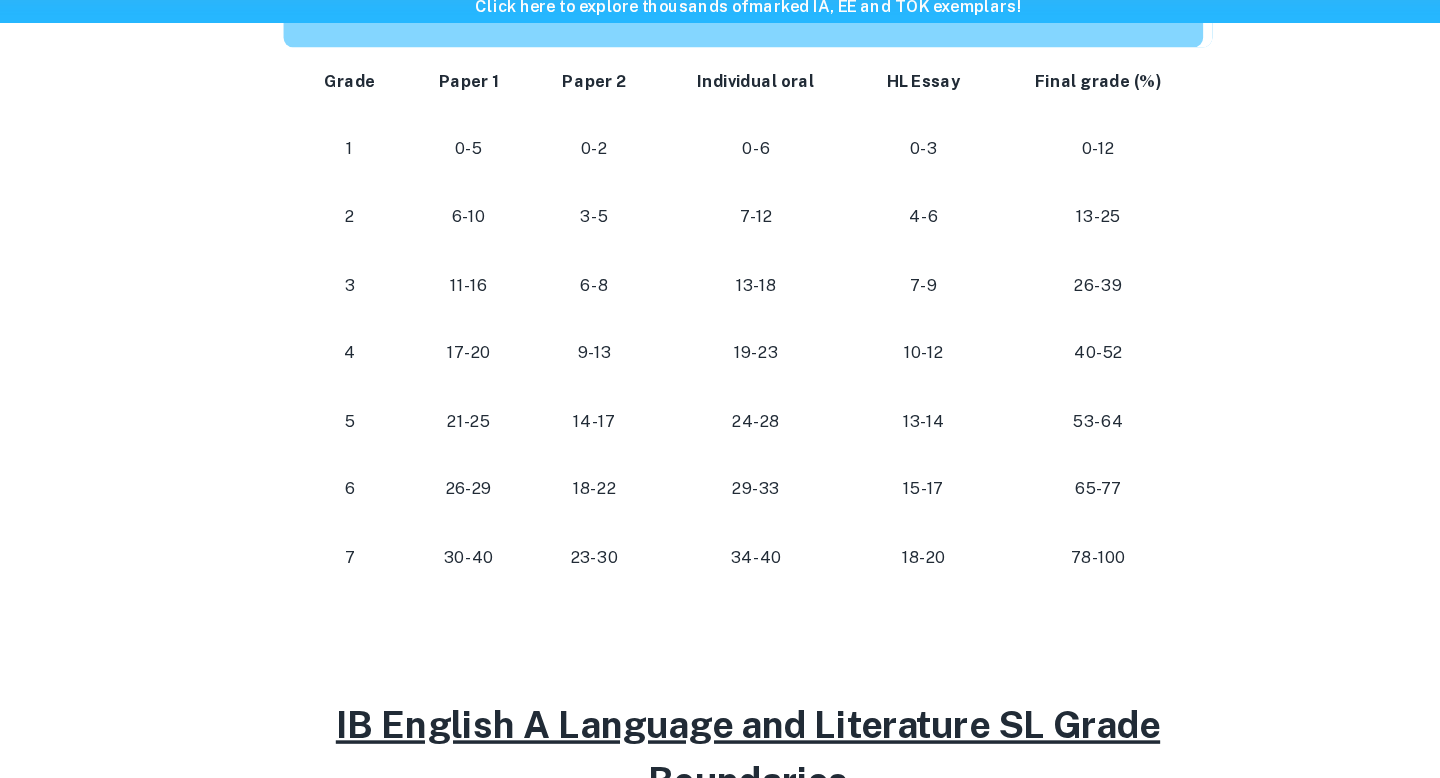 click on "23-30" at bounding box center [588, 562] 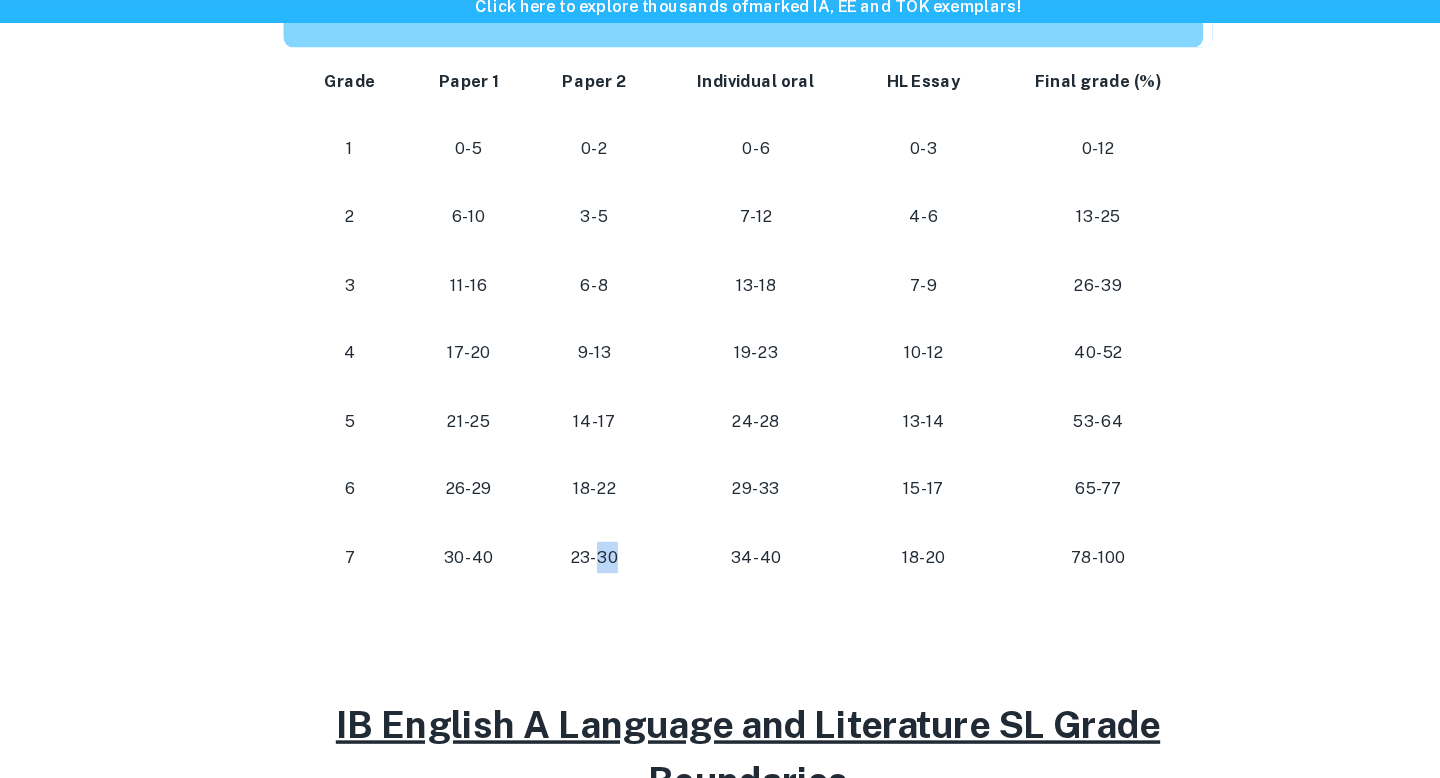 click on "23-30" at bounding box center [588, 562] 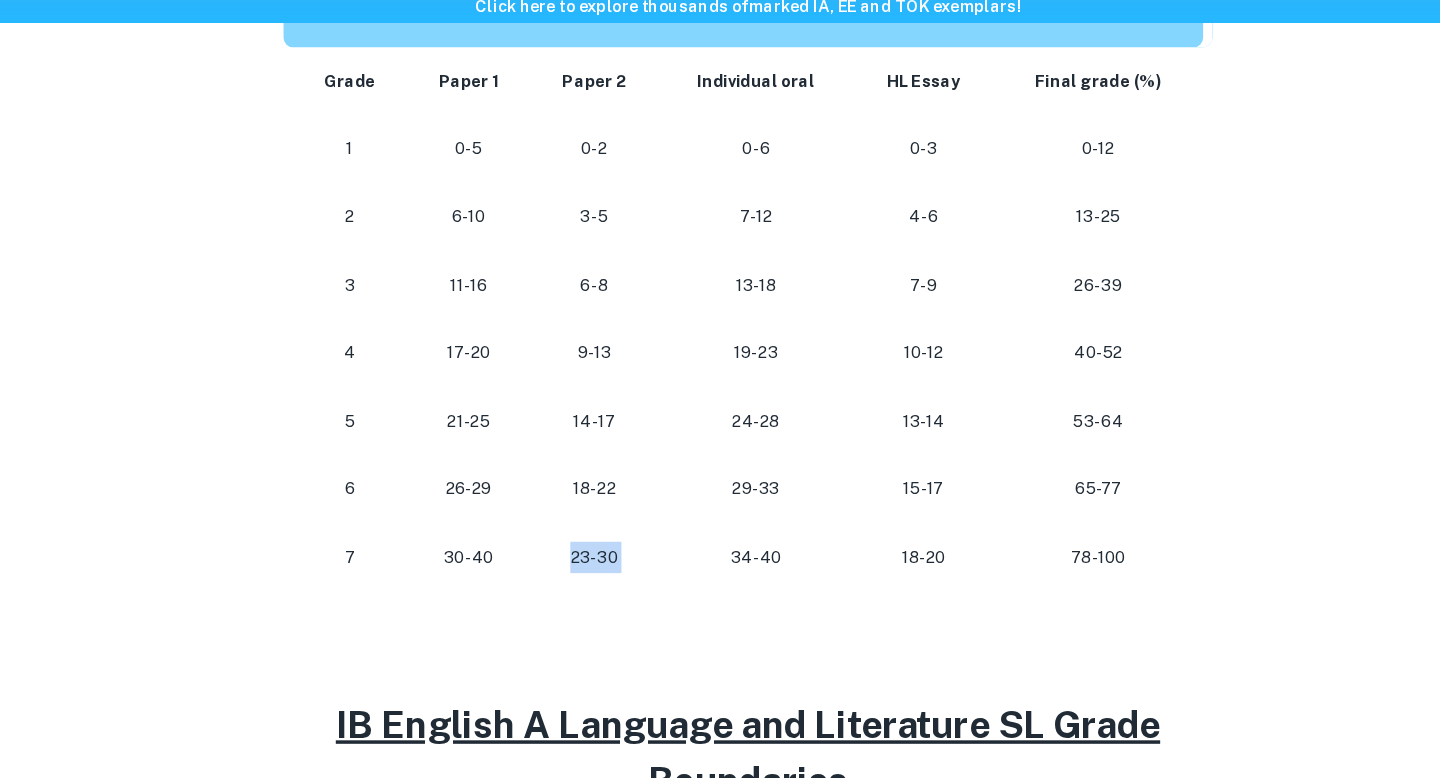 click on "23-30" at bounding box center [588, 562] 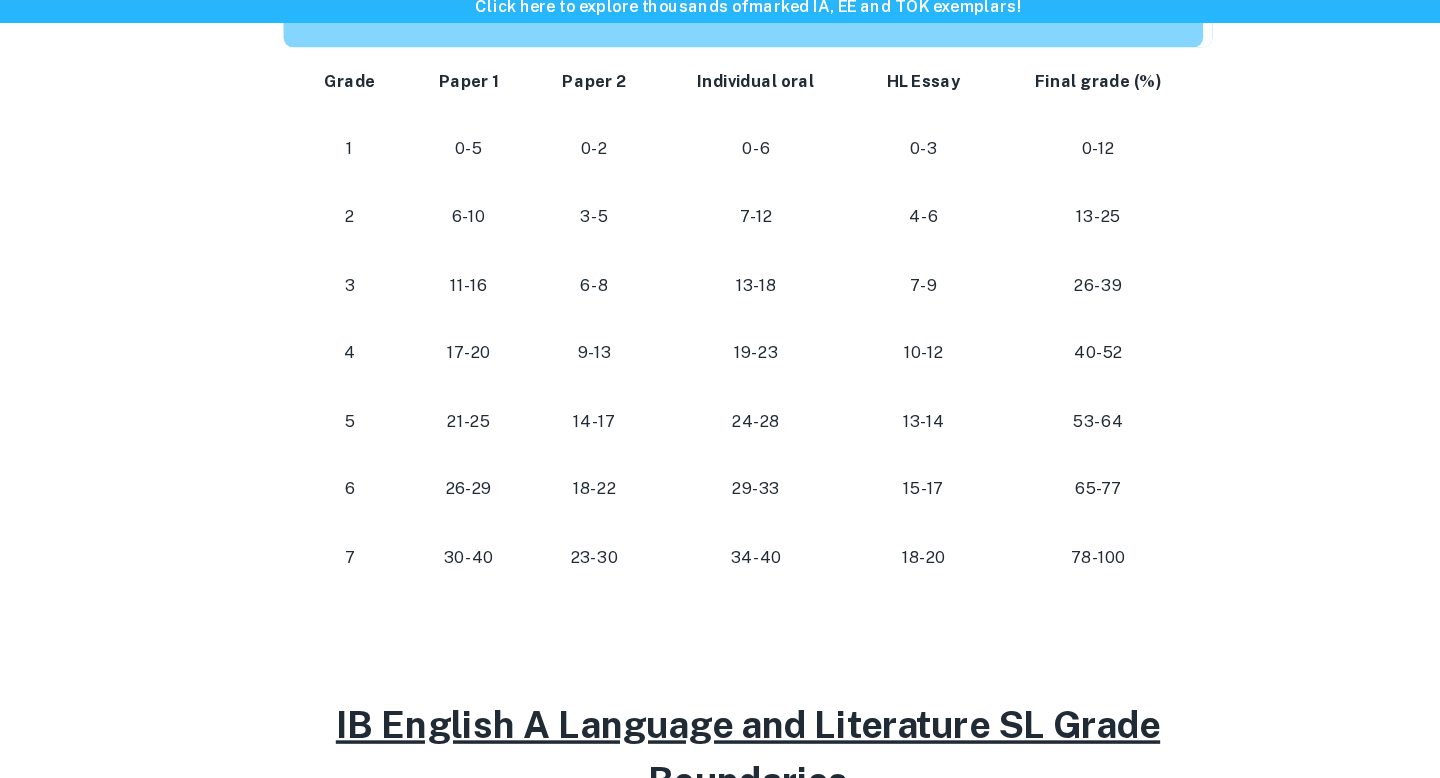 click on "23-30" at bounding box center (588, 562) 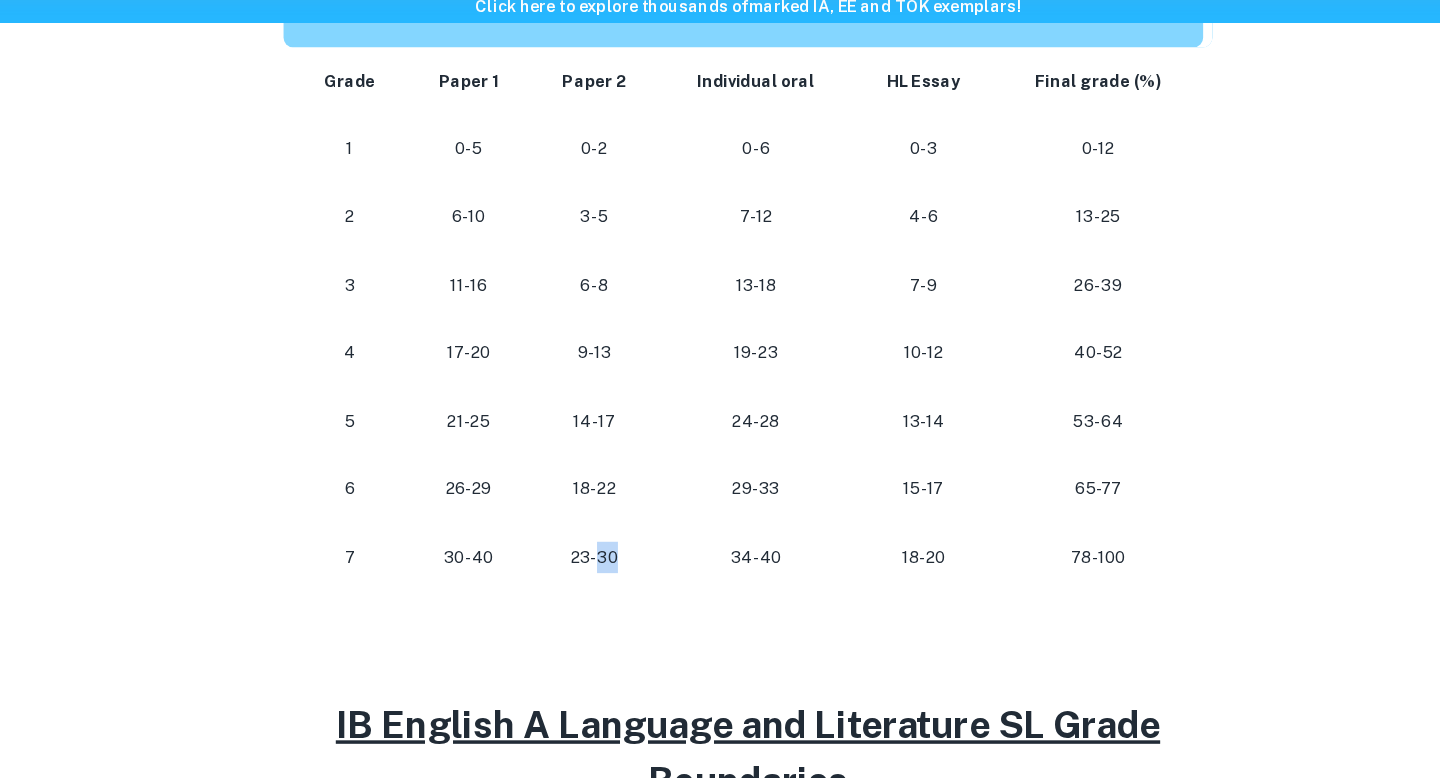 click on "23-30" at bounding box center [588, 562] 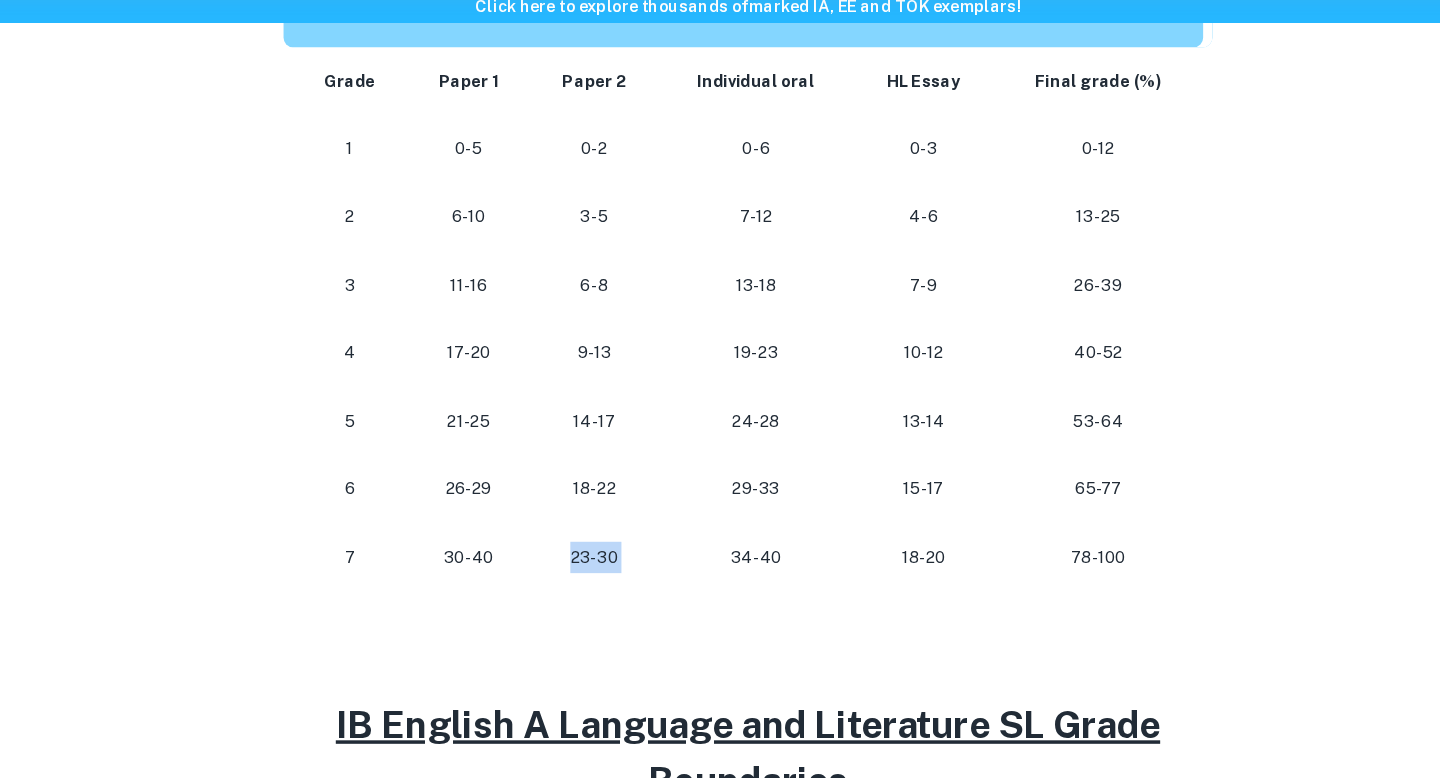 click on "23-30" at bounding box center (588, 562) 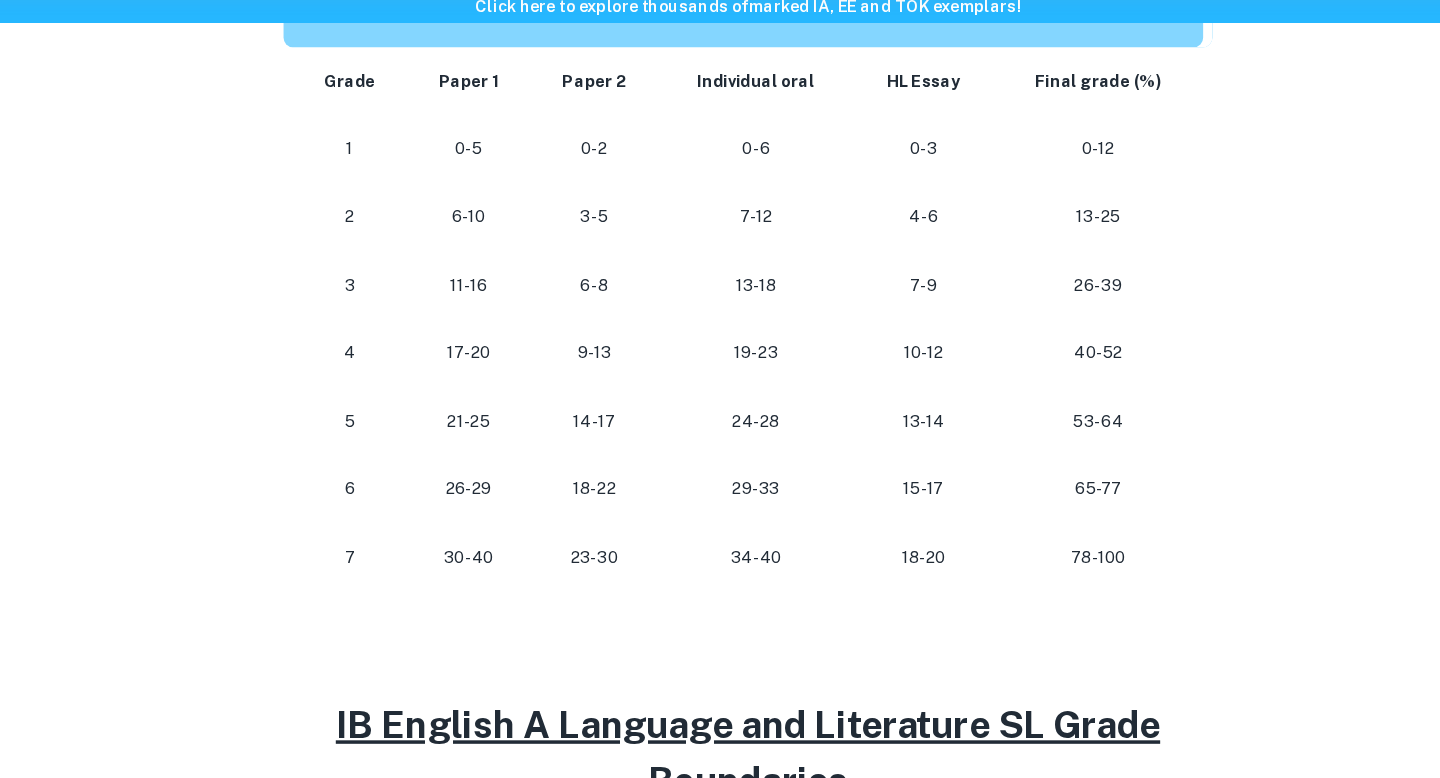 click on "23-30" at bounding box center (588, 562) 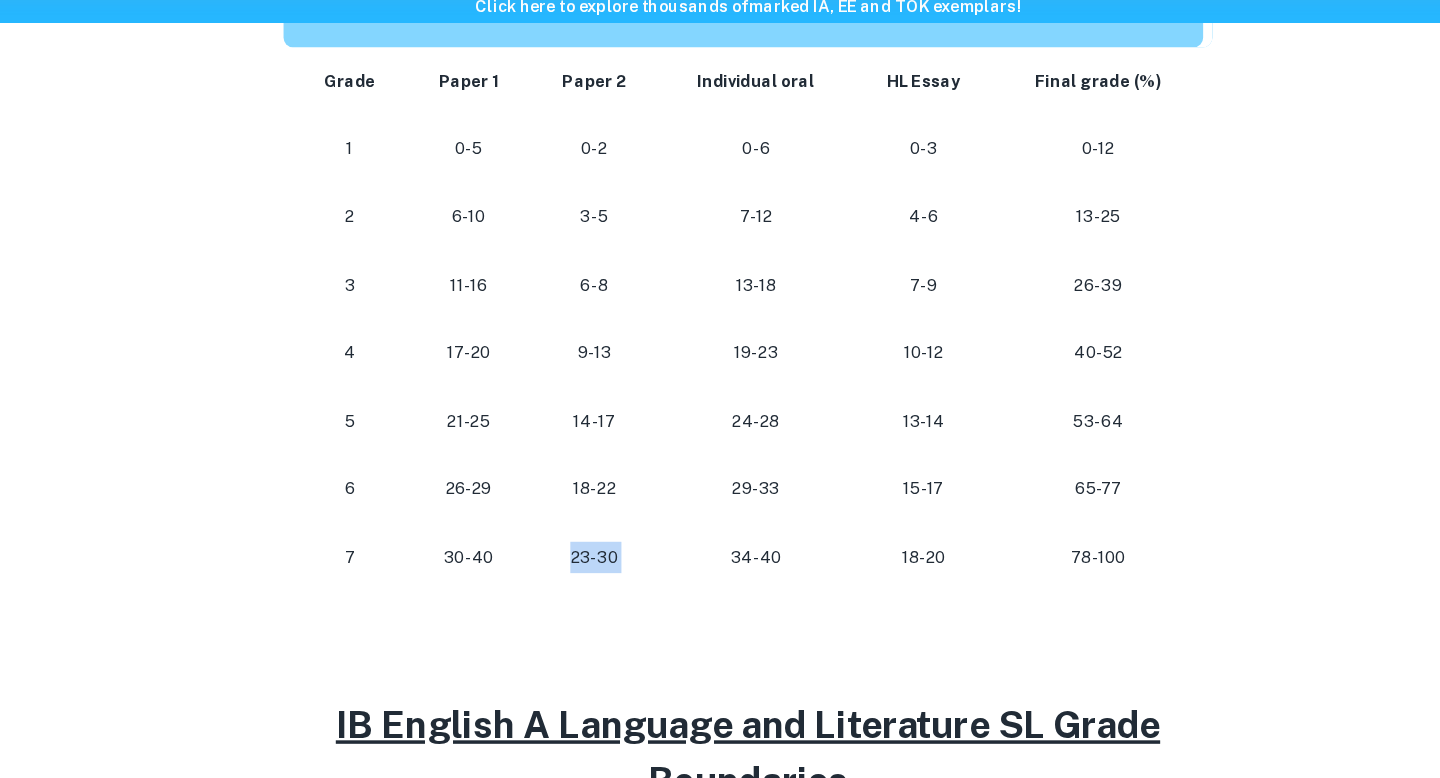 click on "23-30" at bounding box center (588, 562) 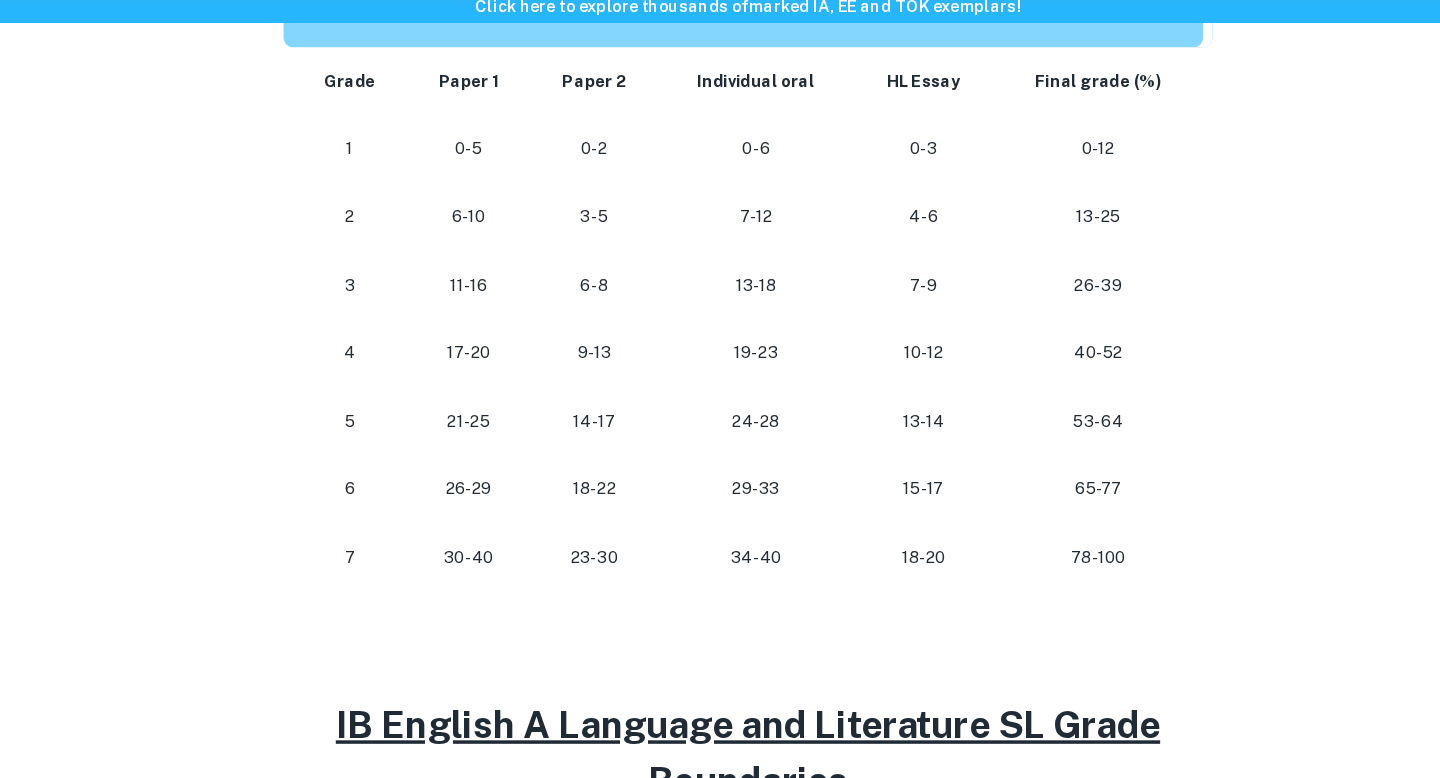click on "23-30" at bounding box center (588, 562) 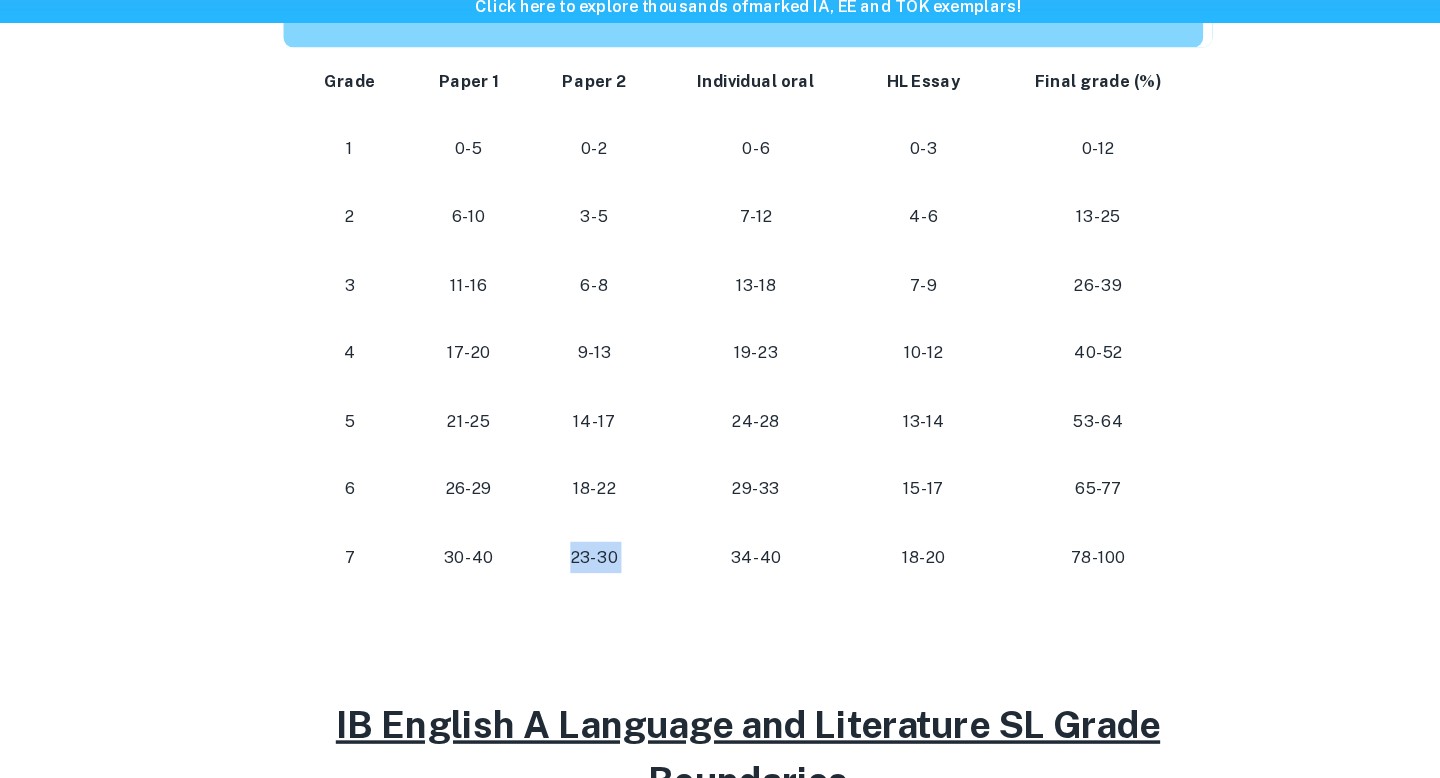 click on "34-40" at bounding box center [727, 562] 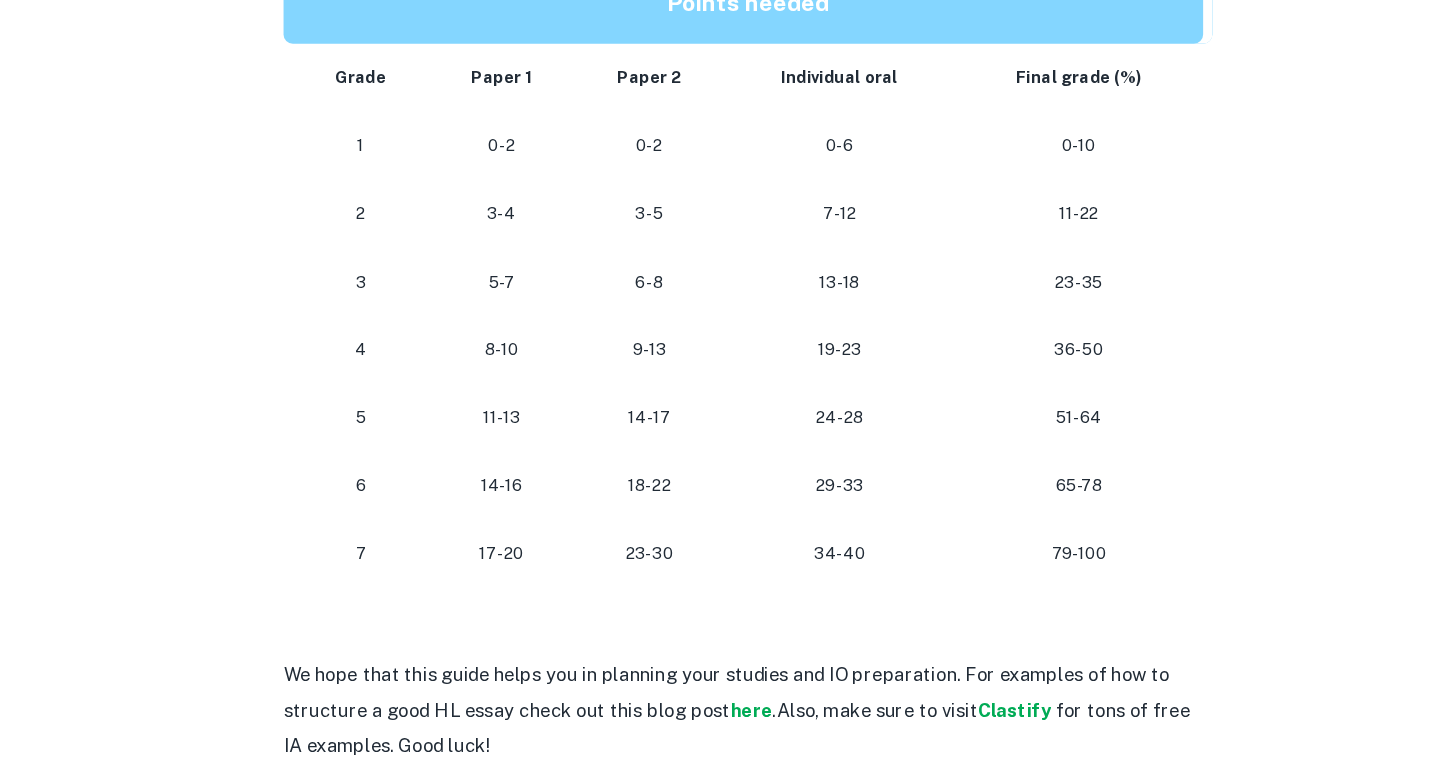 scroll, scrollTop: 2022, scrollLeft: 0, axis: vertical 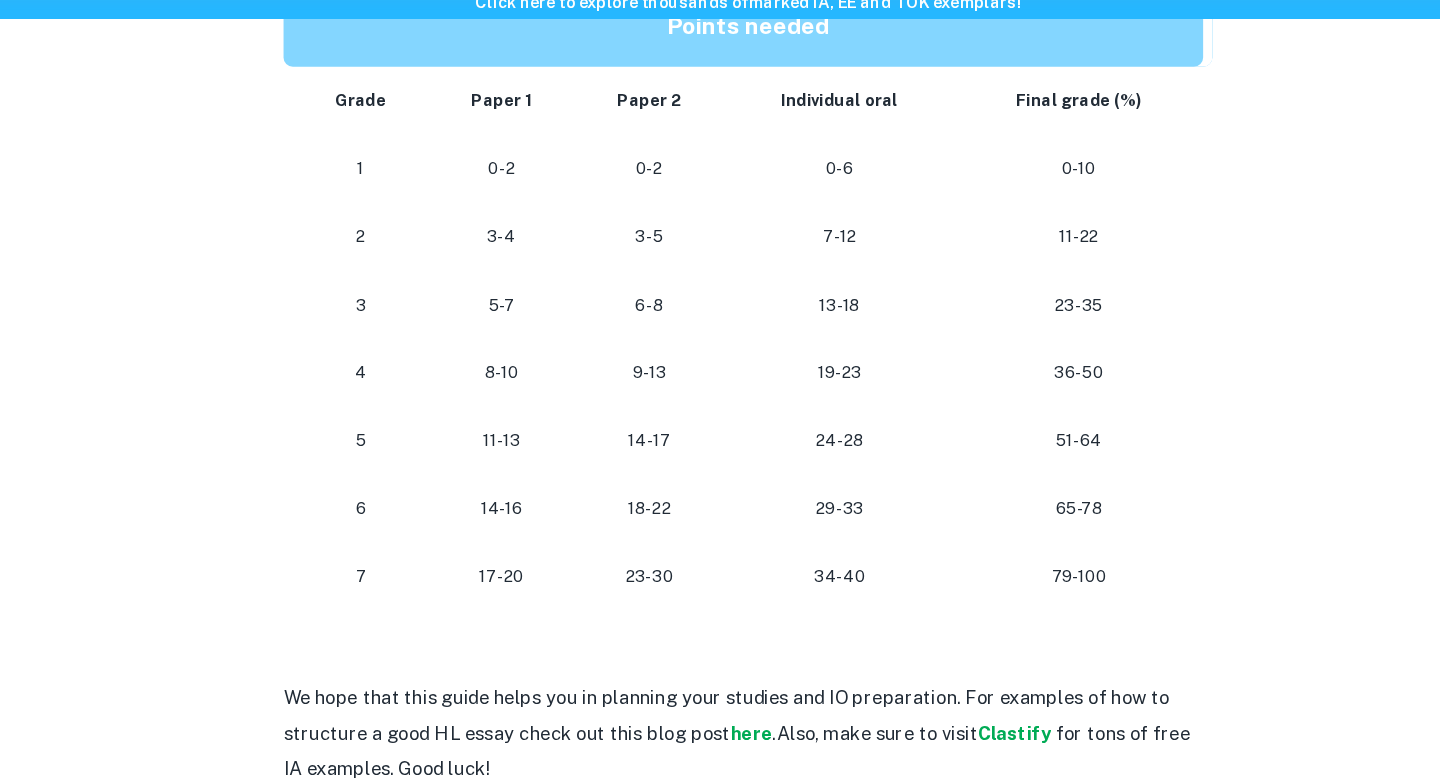 click on "34-40" at bounding box center (799, 582) 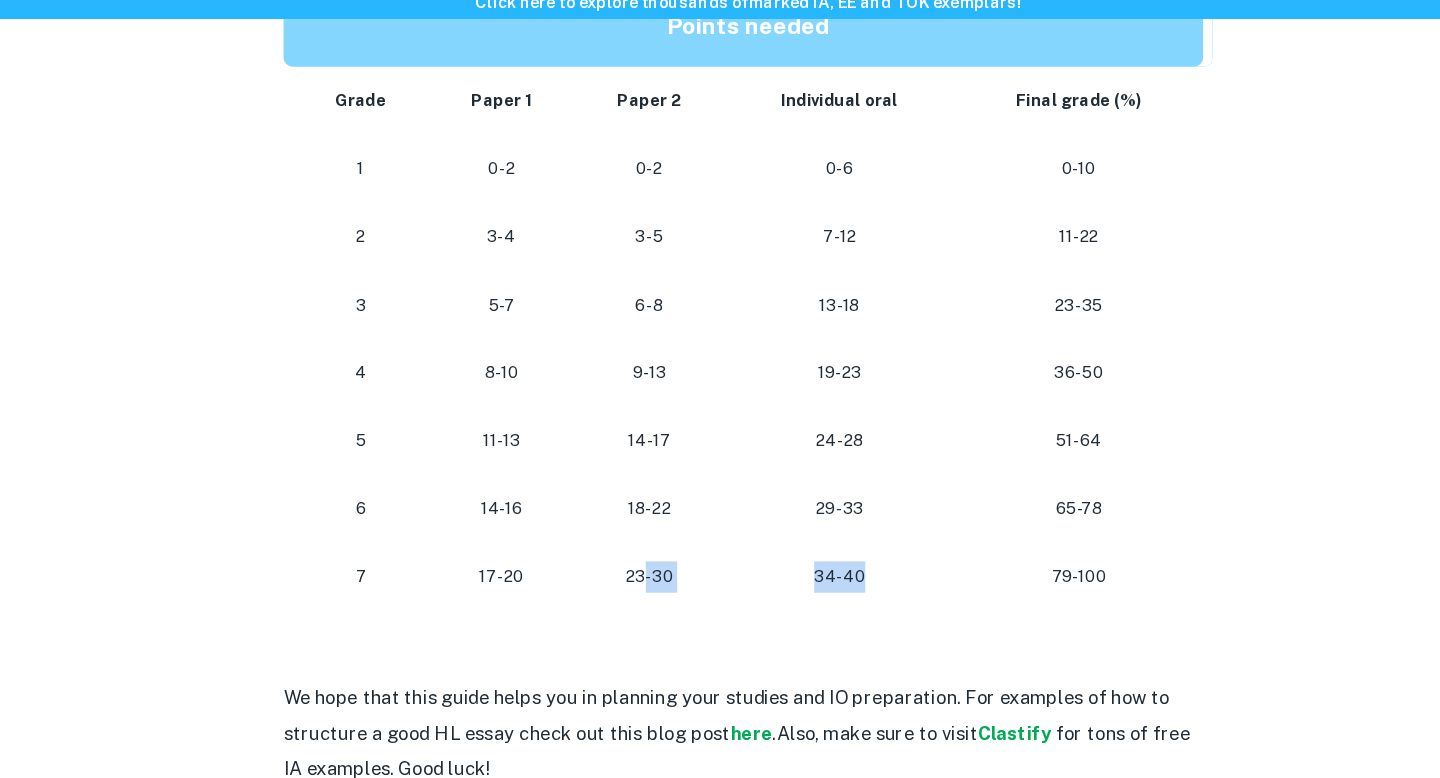 drag, startPoint x: 632, startPoint y: 578, endPoint x: 723, endPoint y: 601, distance: 93.8616 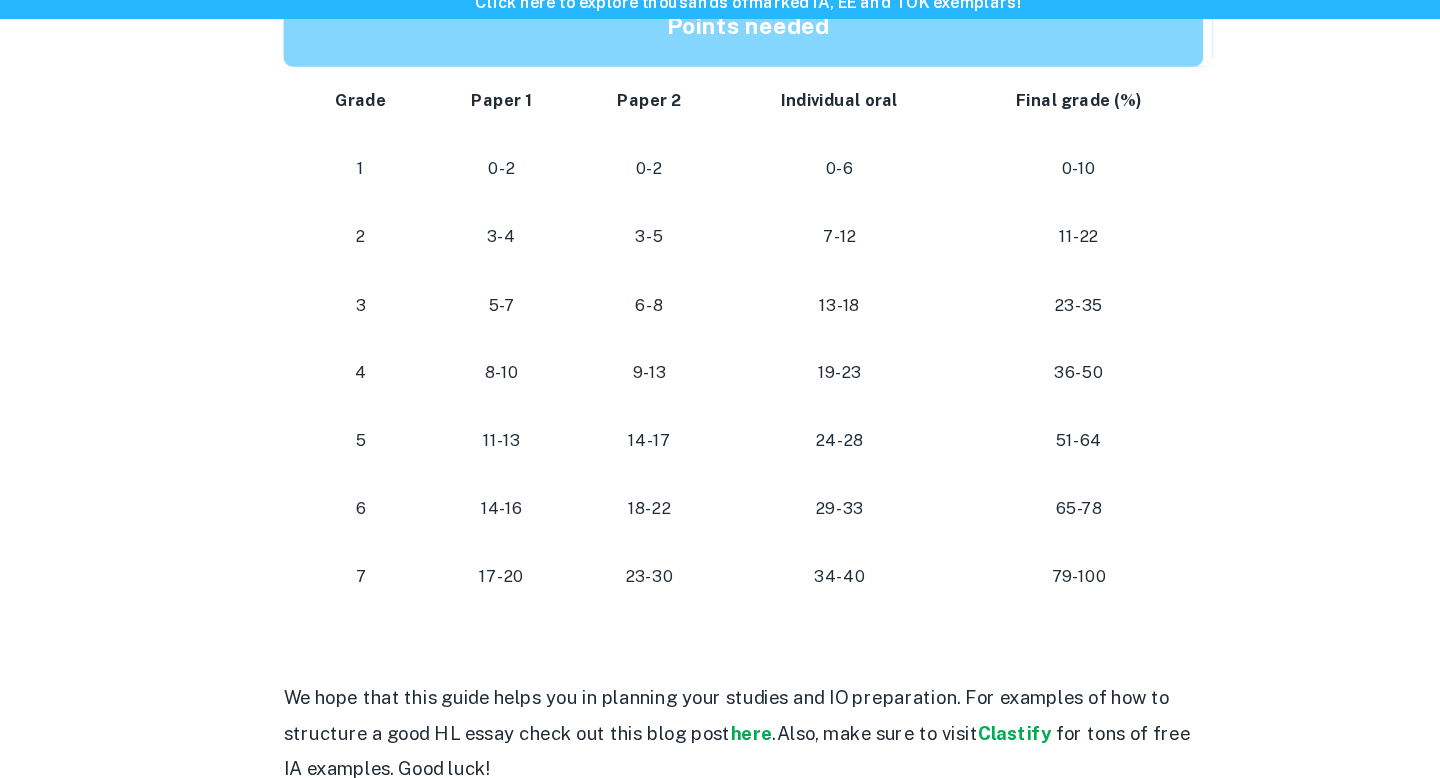 click on "34-40" at bounding box center (799, 582) 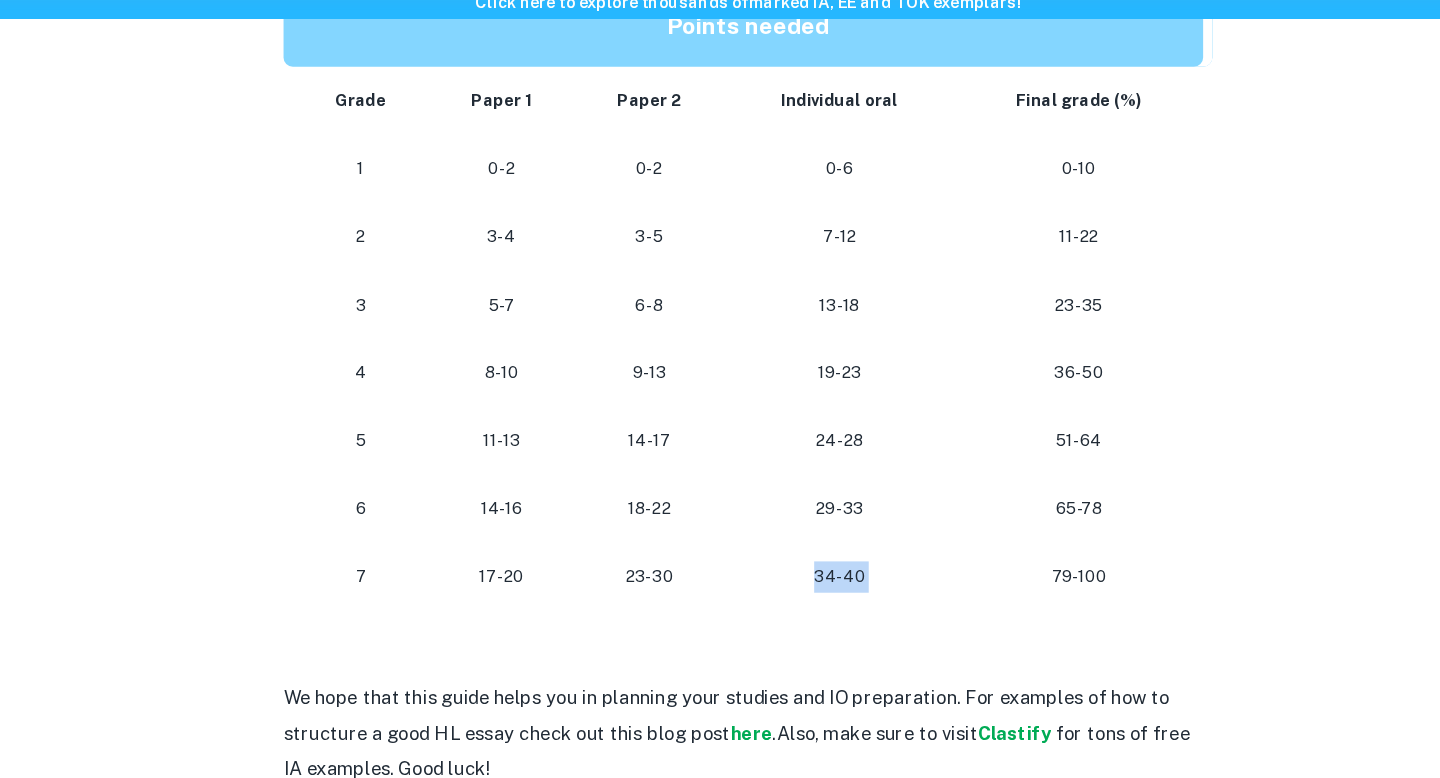 click on "34-40" at bounding box center [799, 582] 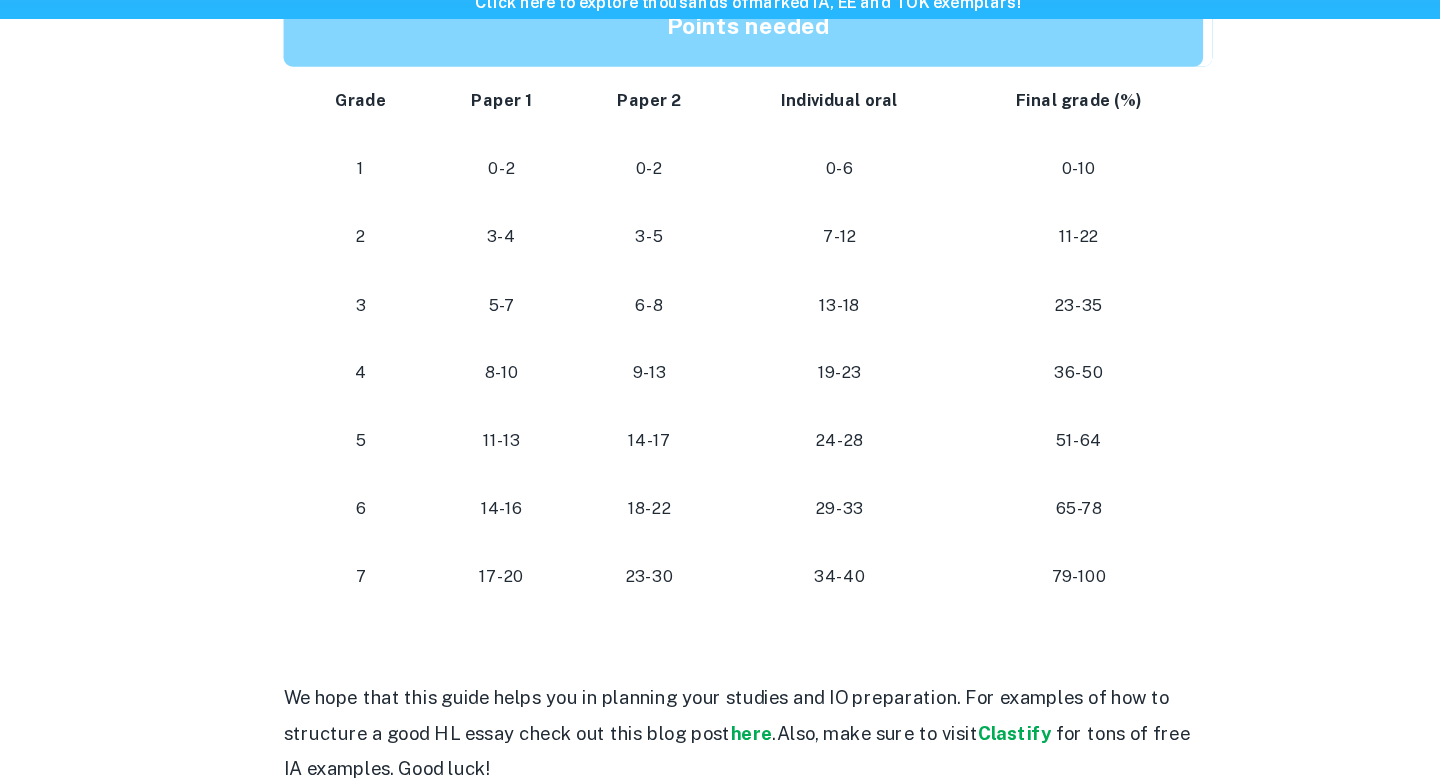 click on "34-40" at bounding box center [799, 582] 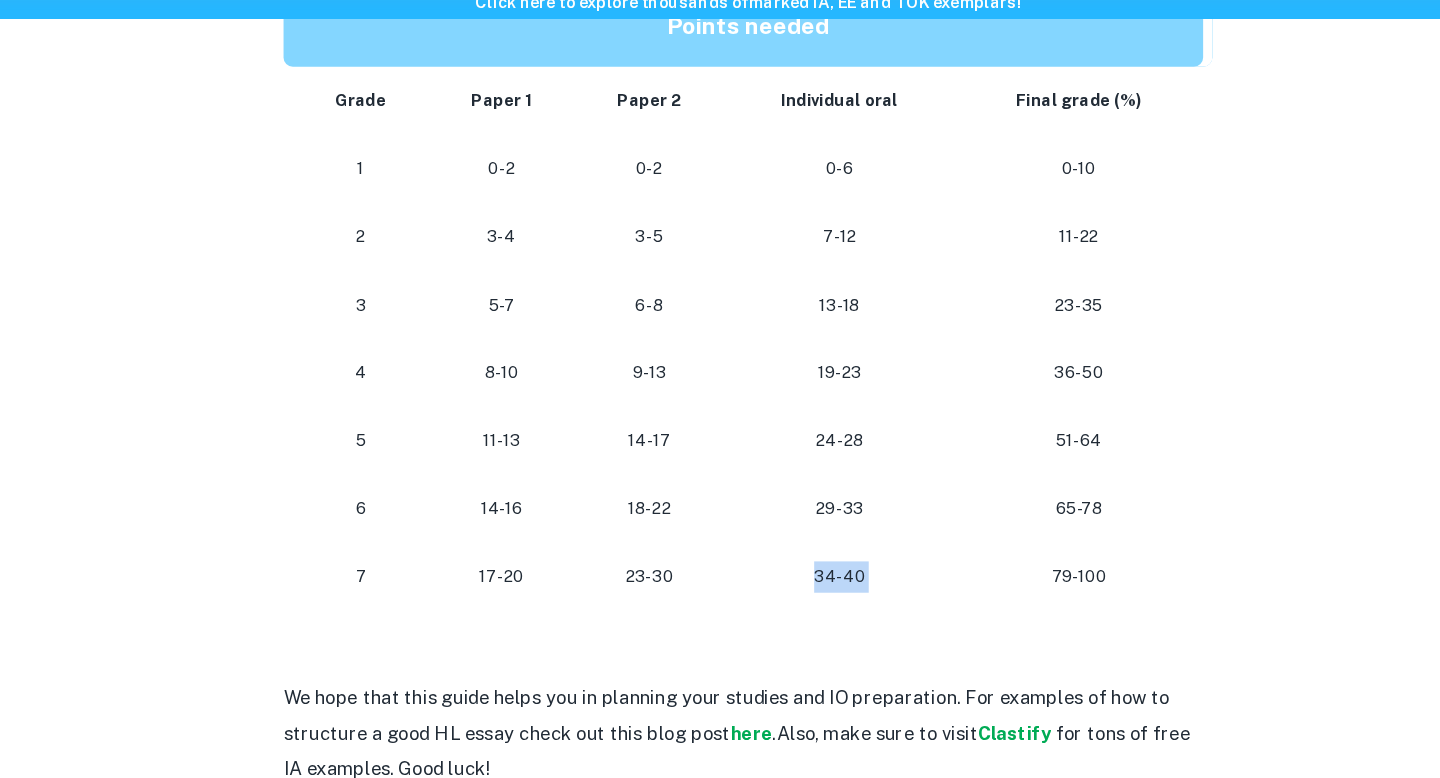click on "29-33" at bounding box center [799, 523] 